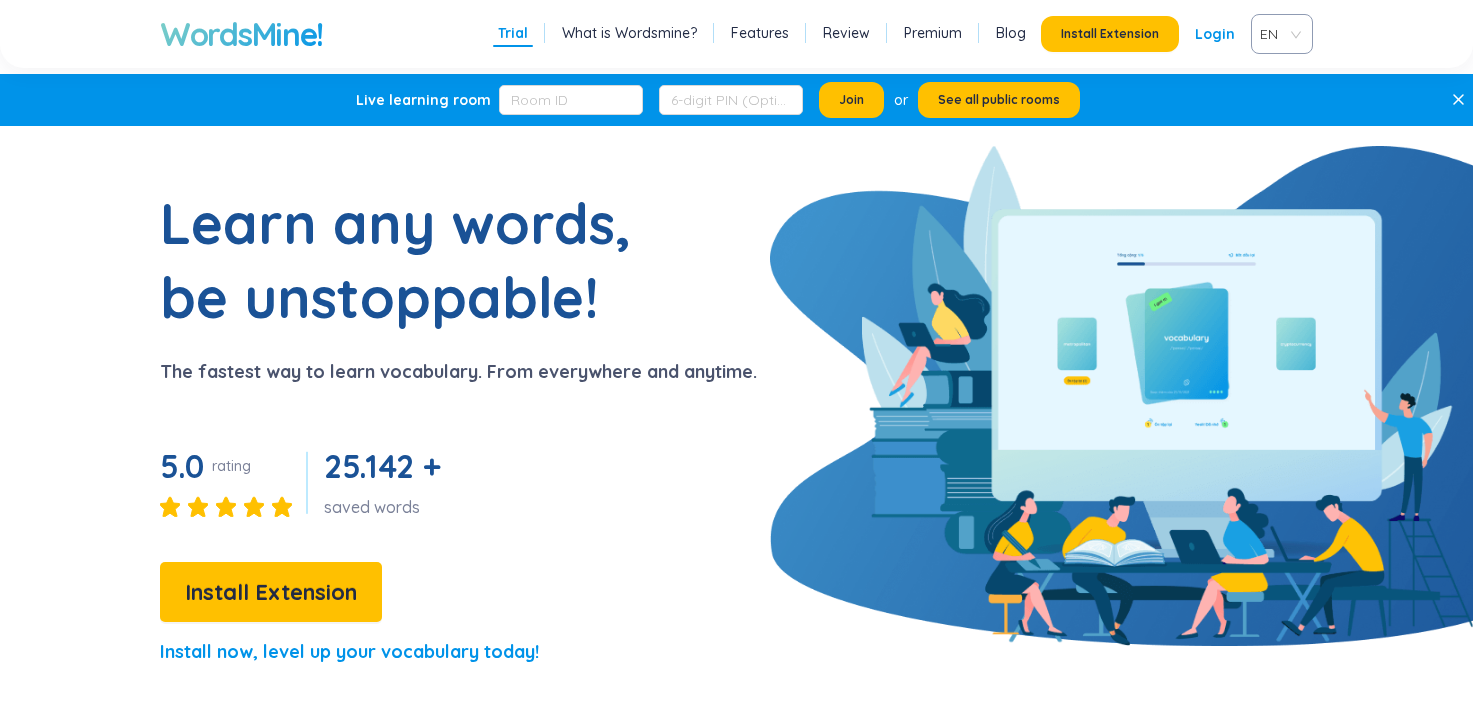 scroll, scrollTop: 400, scrollLeft: 0, axis: vertical 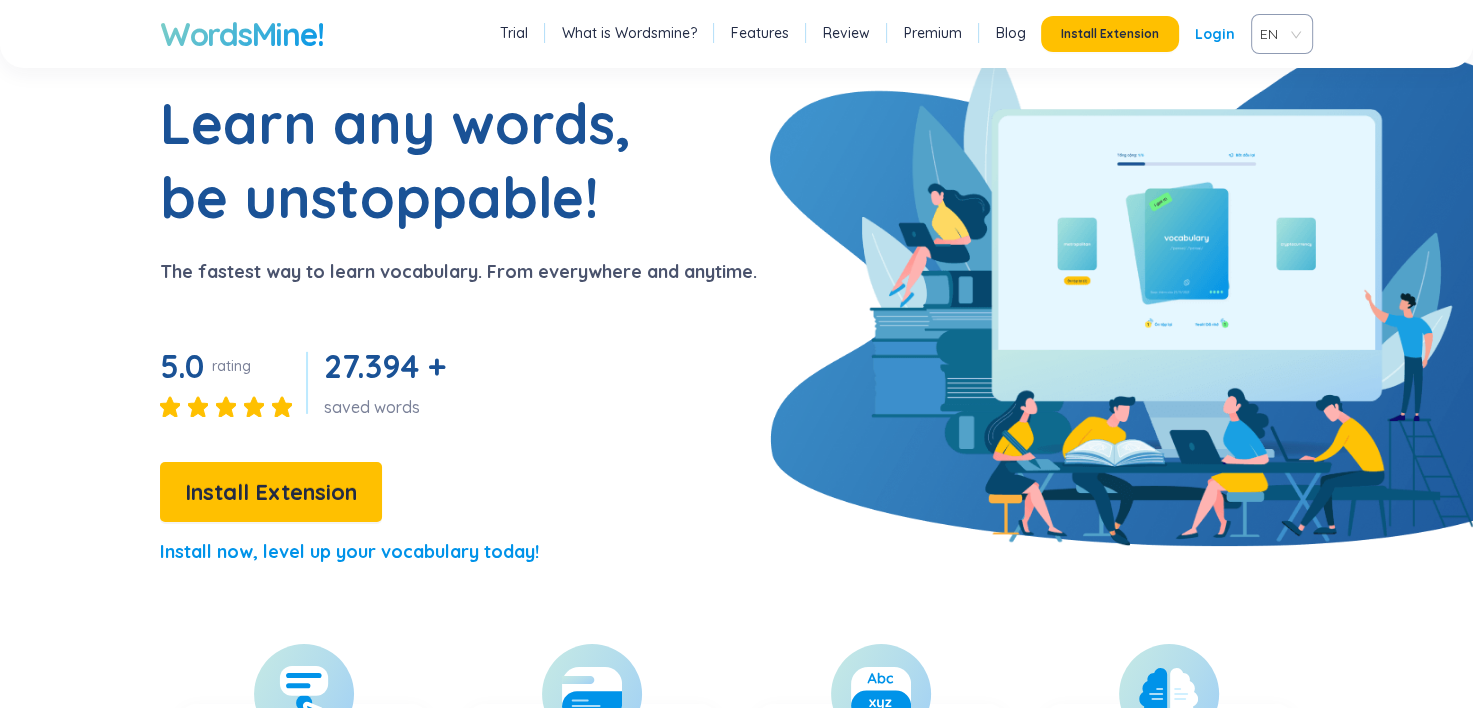 click on "Learn any words, be unstoppable!" at bounding box center [410, 160] 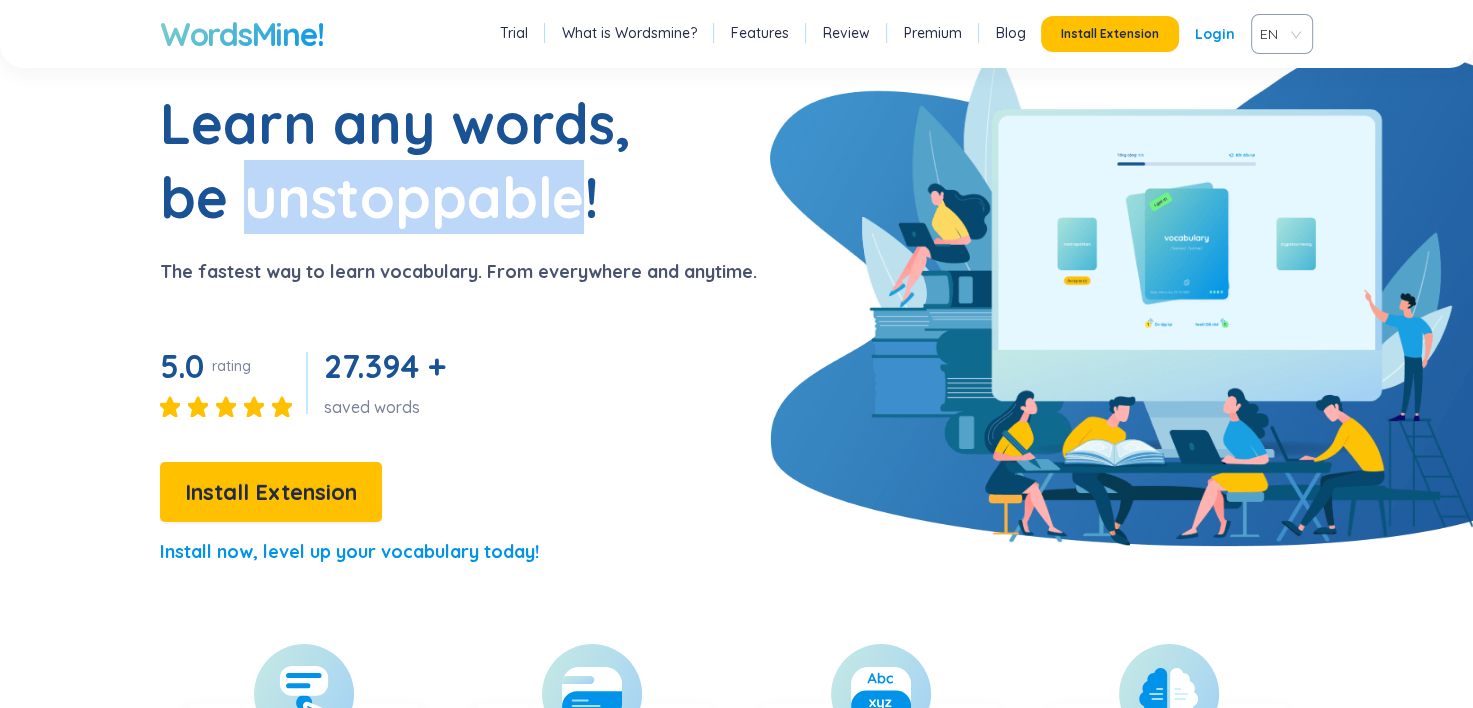 click on "Learn any words, be unstoppable!" at bounding box center (410, 160) 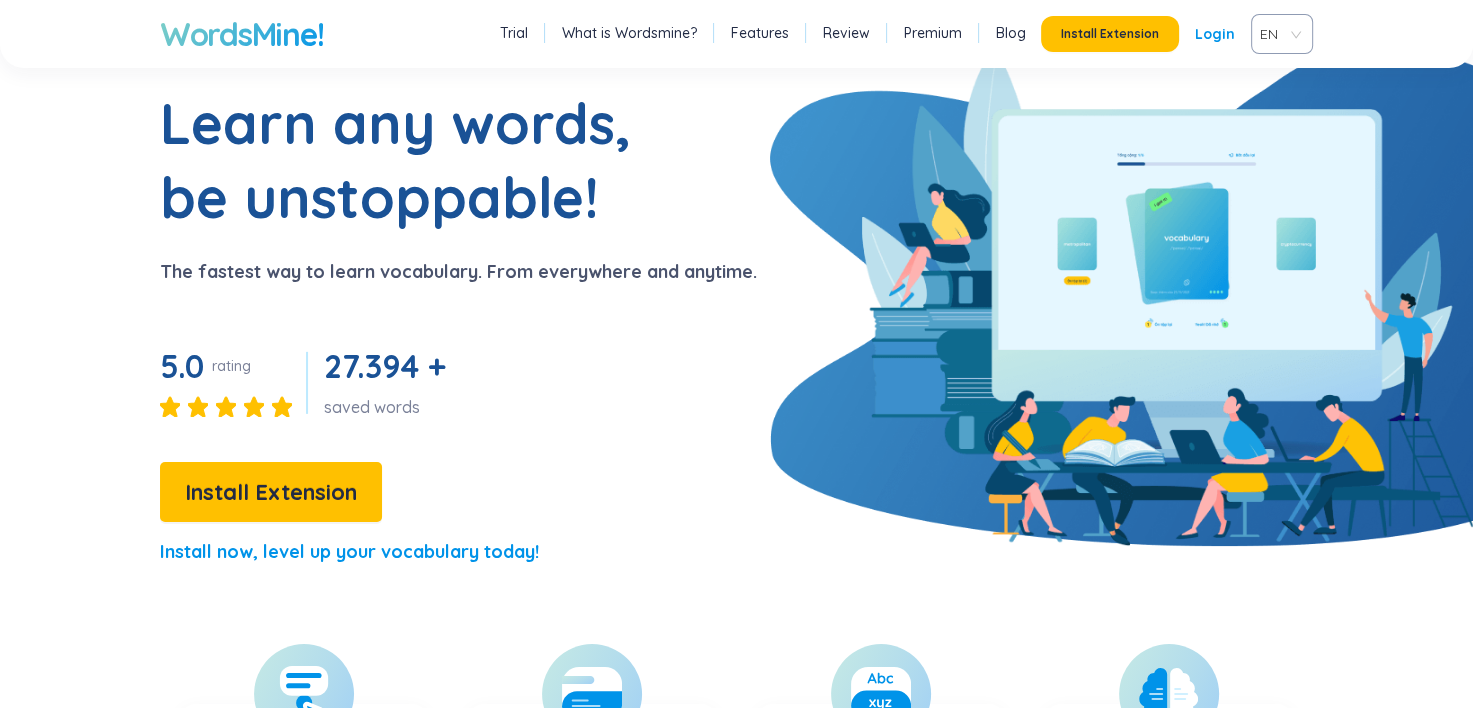 drag, startPoint x: 503, startPoint y: 183, endPoint x: 536, endPoint y: 424, distance: 243.24884 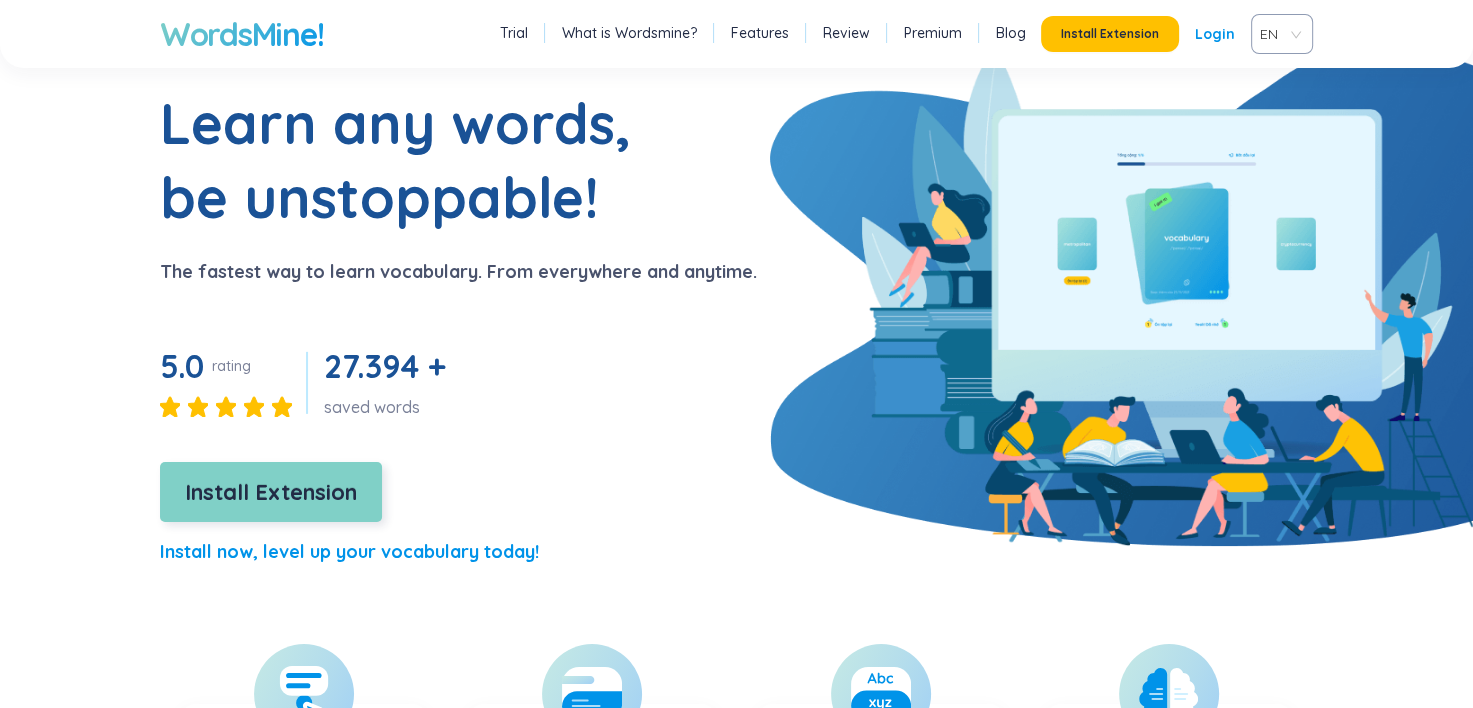 drag, startPoint x: 333, startPoint y: 473, endPoint x: 351, endPoint y: 469, distance: 18.439089 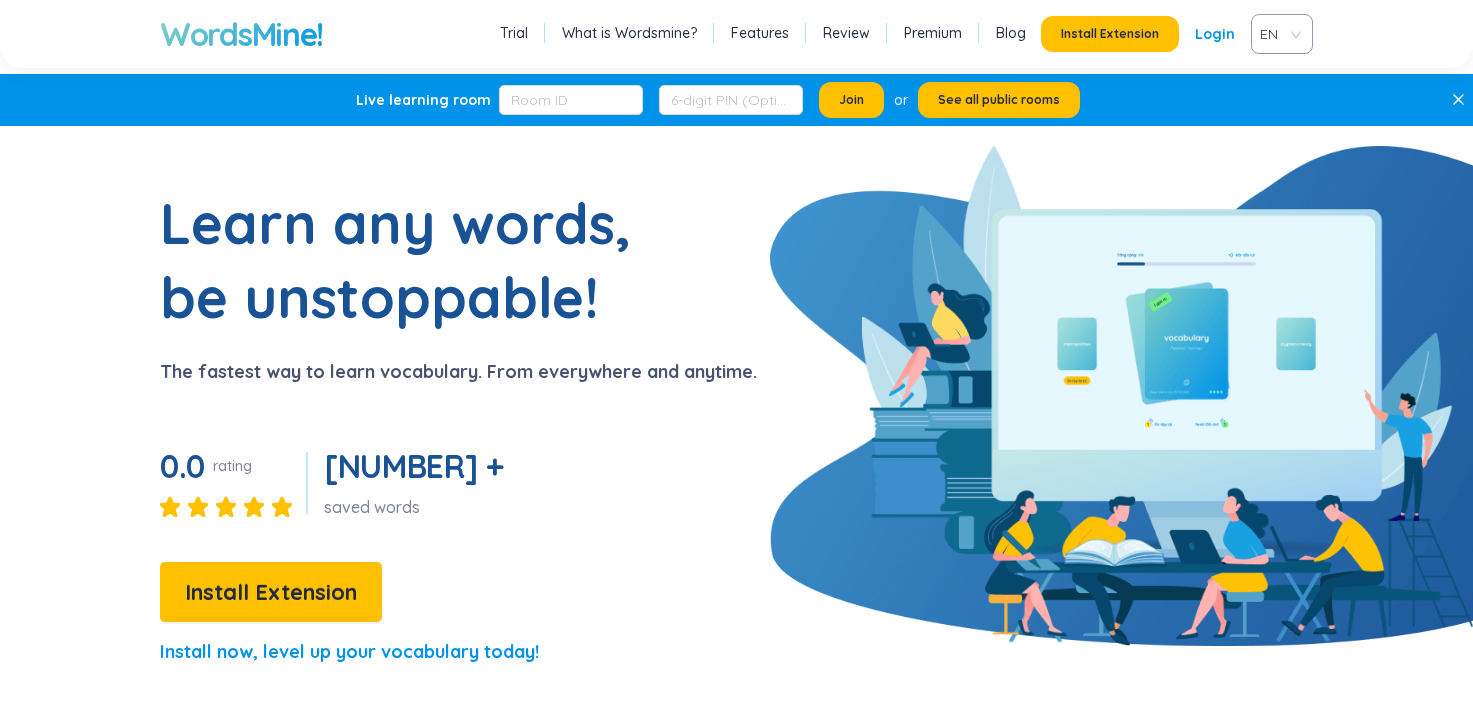 scroll, scrollTop: 0, scrollLeft: 0, axis: both 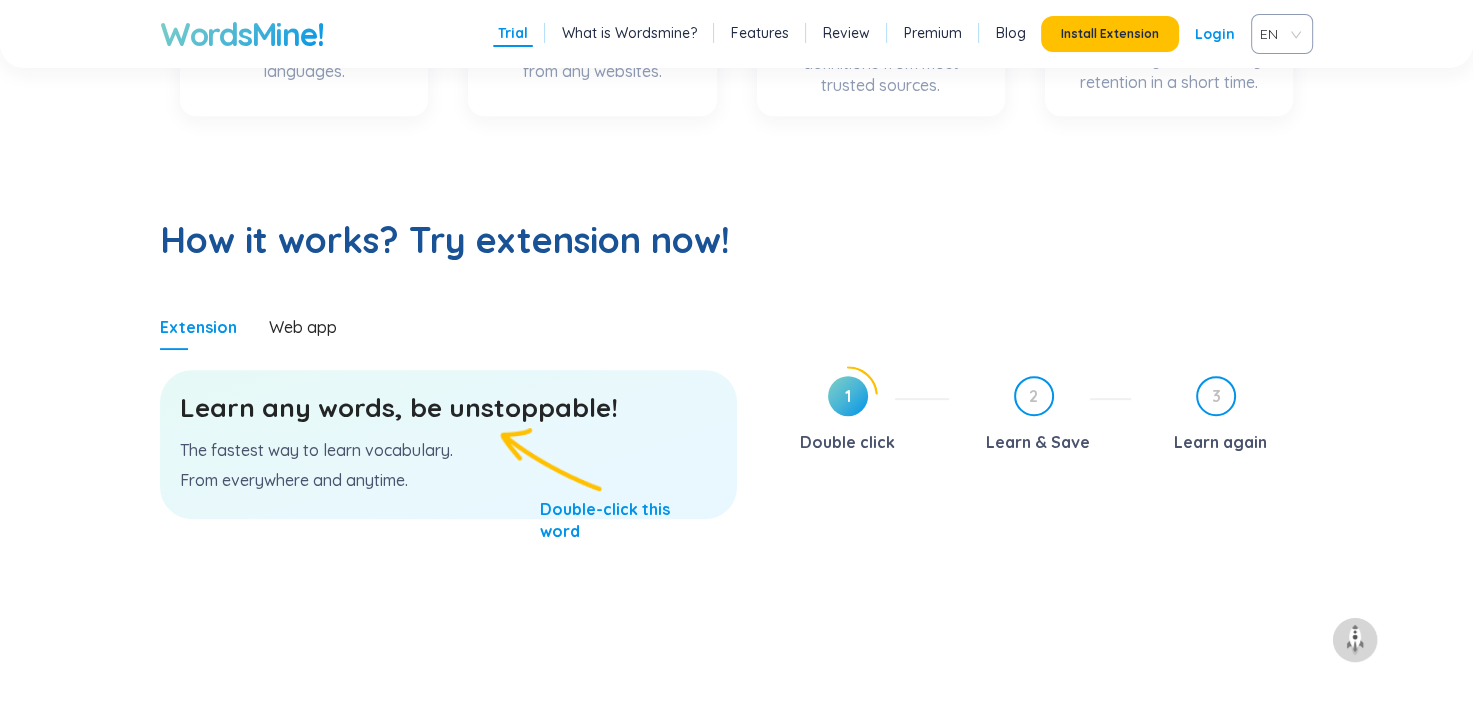 click on "How it works? Try extension now!" at bounding box center (736, 240) 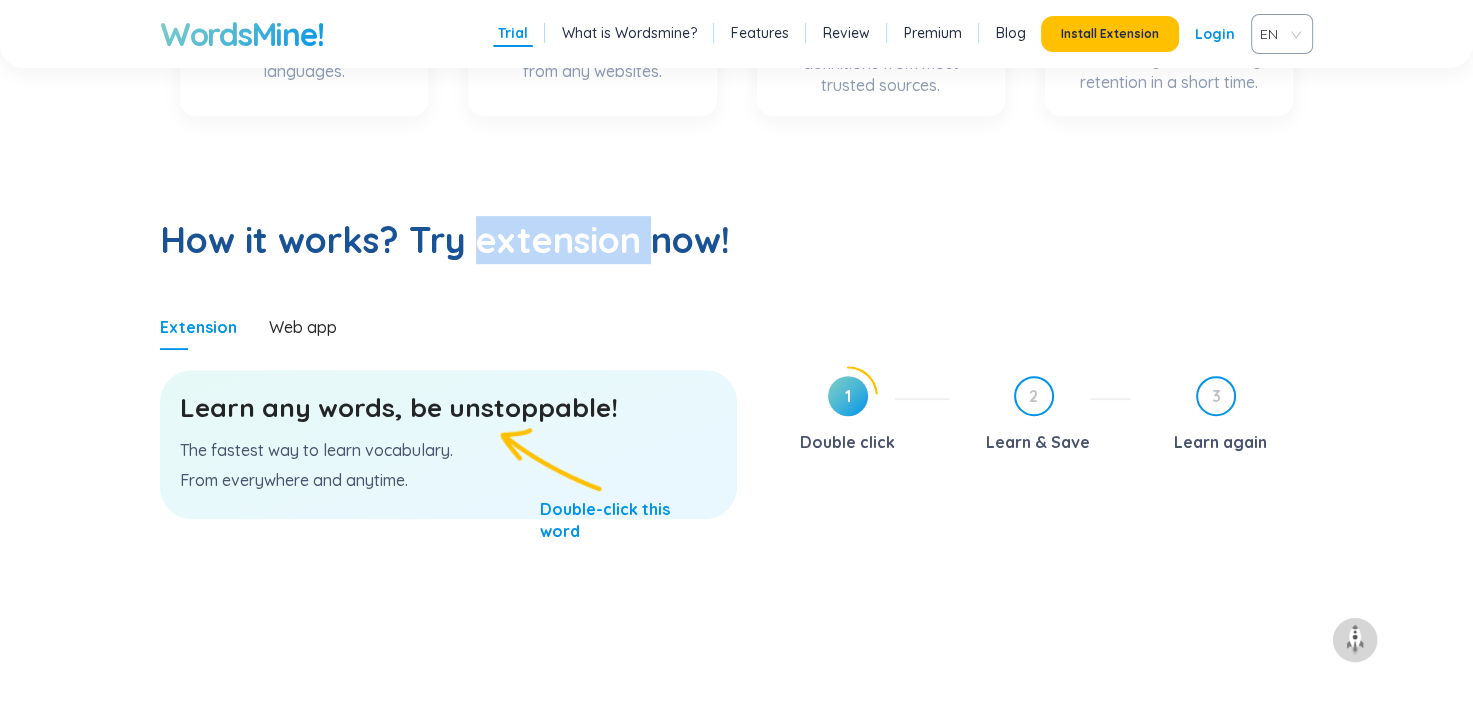click on "How it works? Try extension now!" at bounding box center (736, 240) 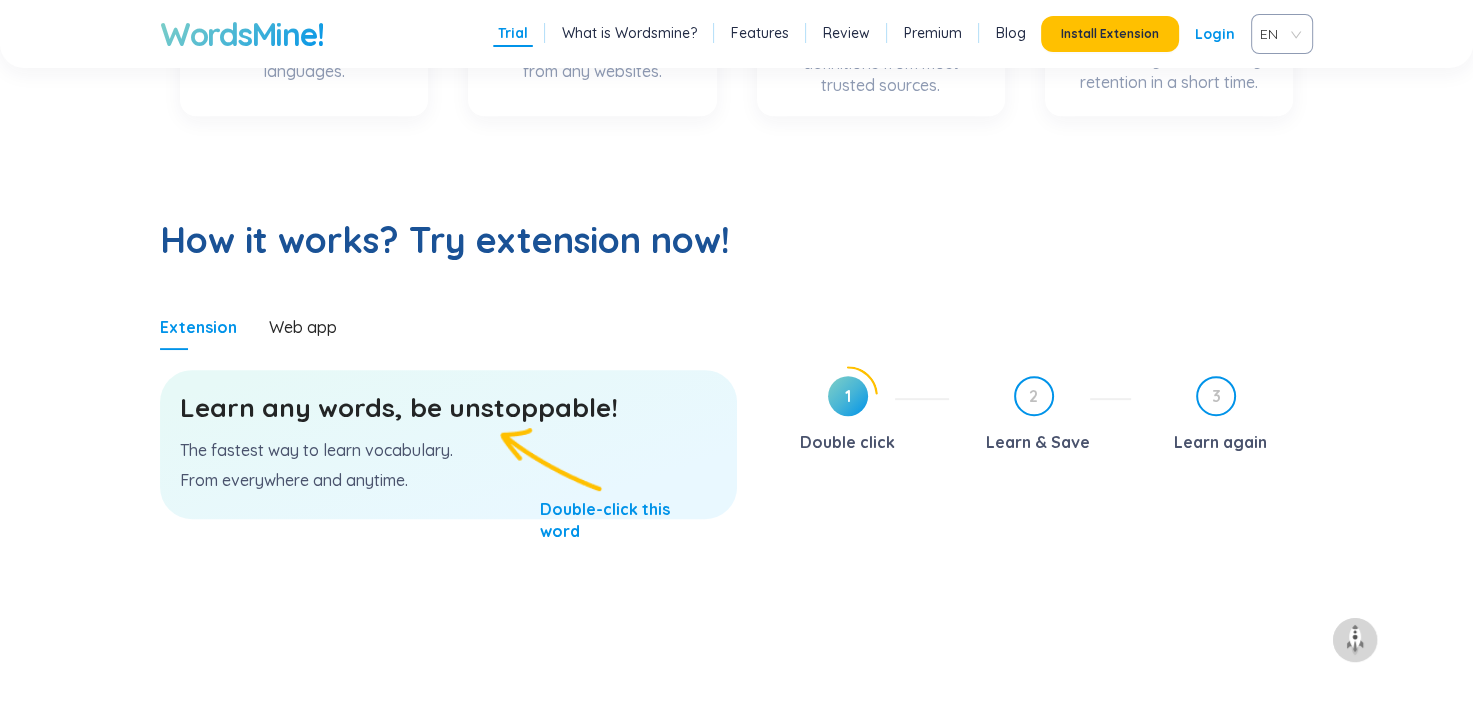 drag, startPoint x: 605, startPoint y: 246, endPoint x: 557, endPoint y: 279, distance: 58.249462 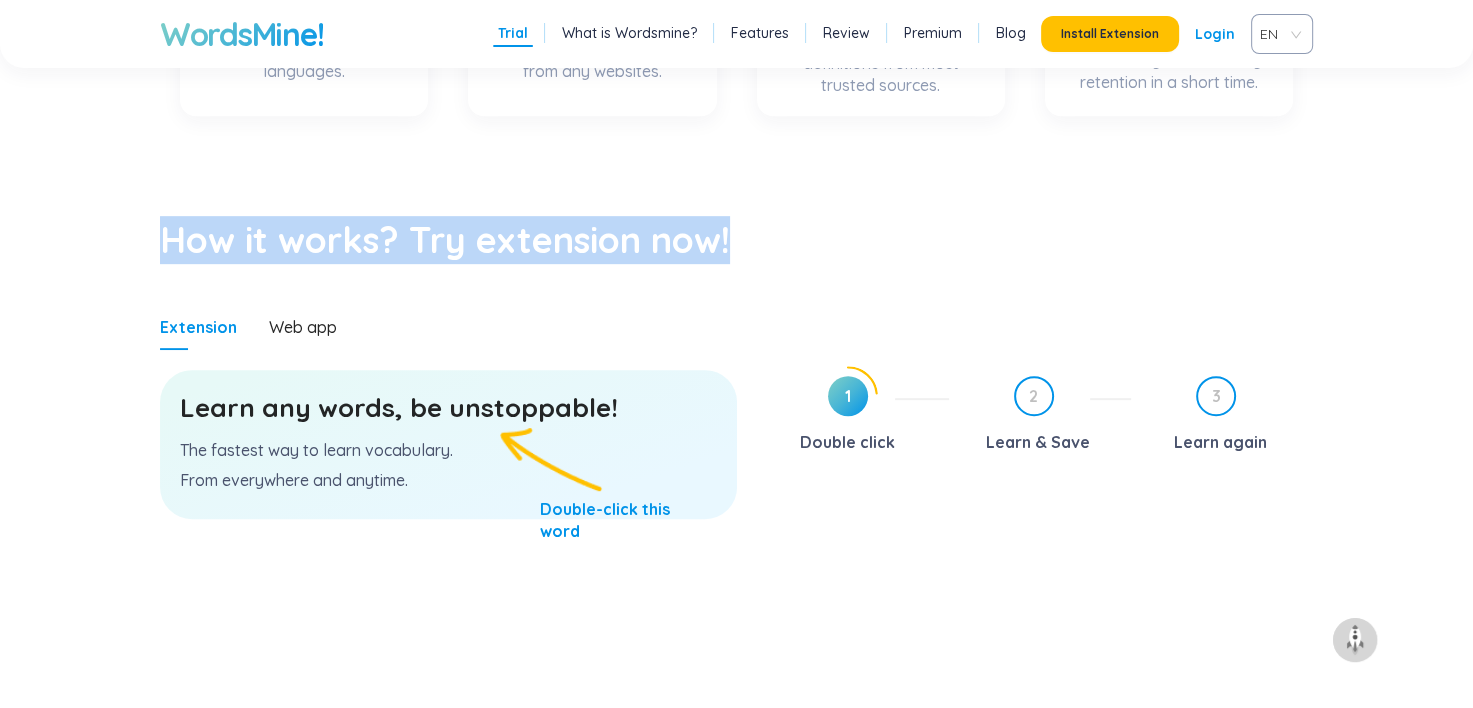 drag, startPoint x: 661, startPoint y: 238, endPoint x: 120, endPoint y: 259, distance: 541.4074 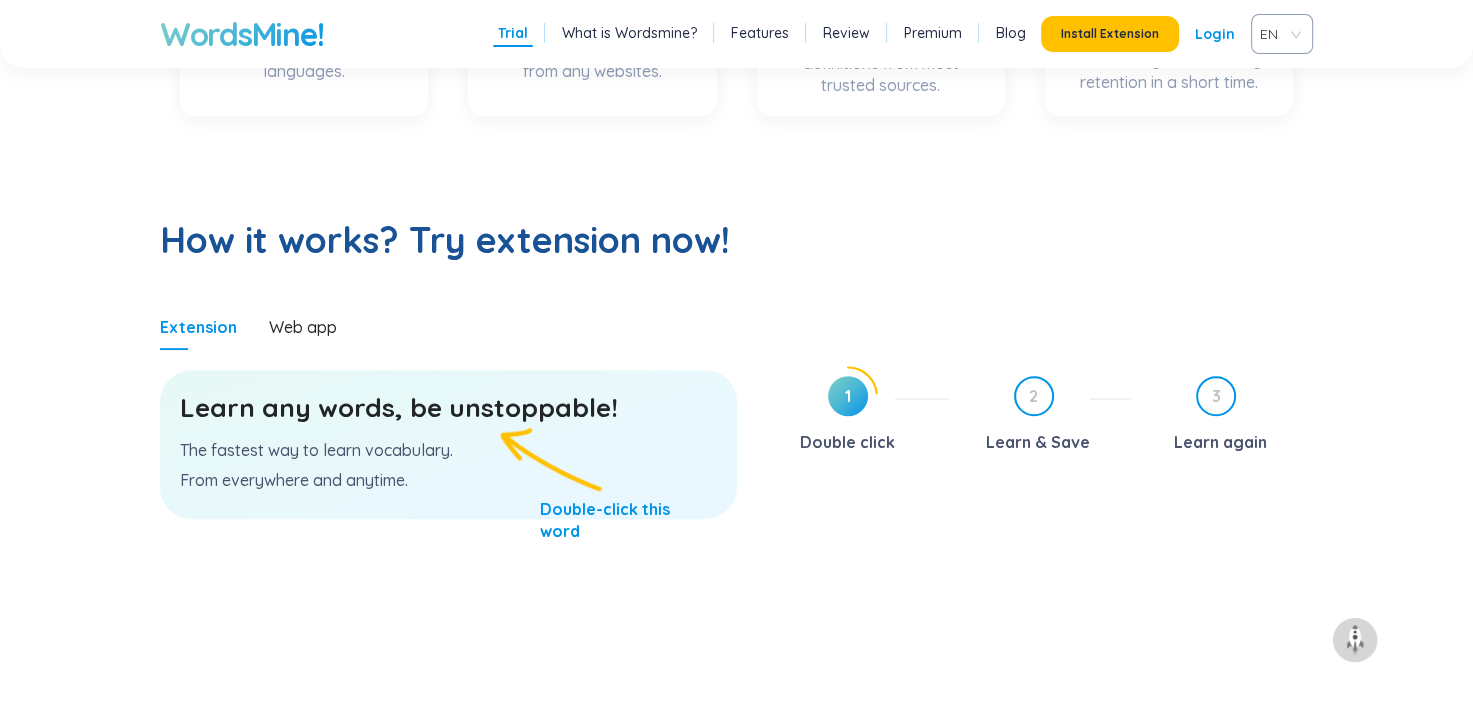 click on "How it works? Try extension now!" at bounding box center (736, 240) 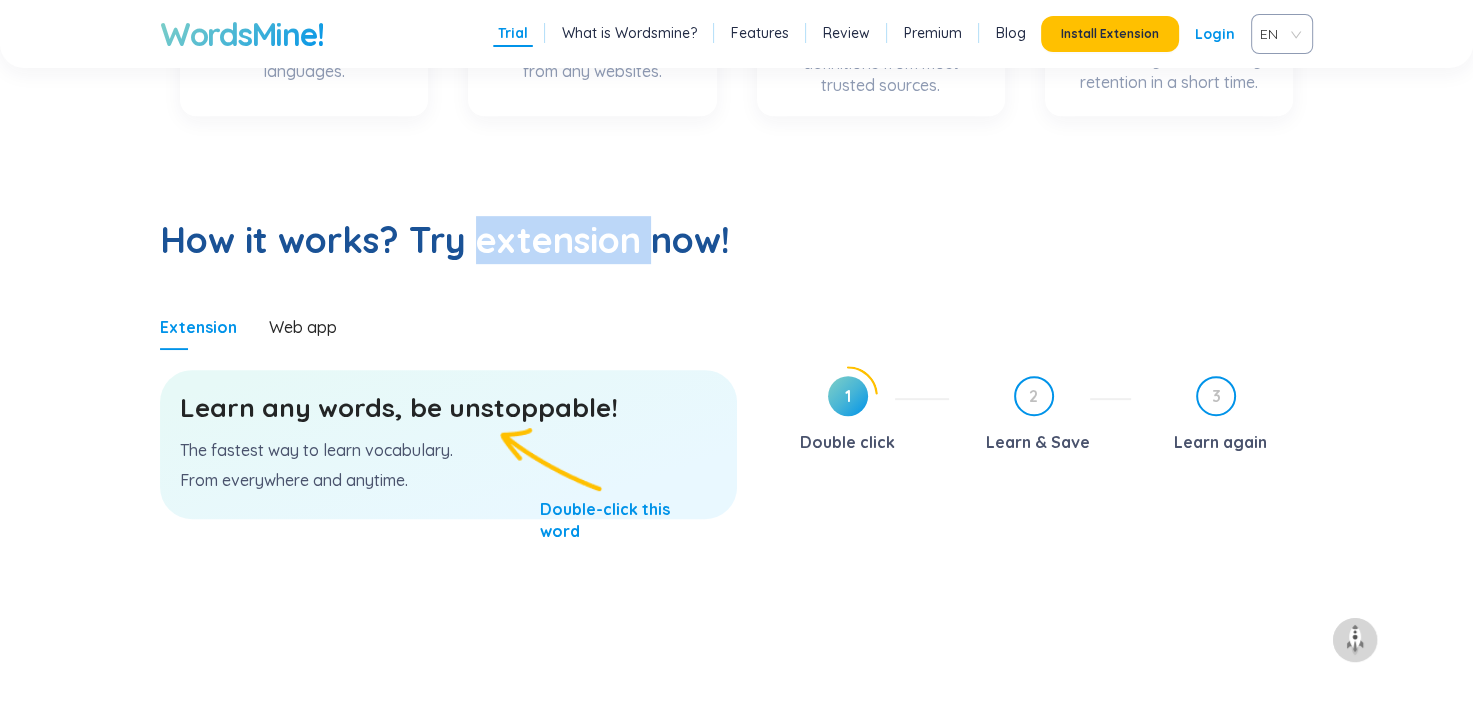 click on "How it works? Try extension now!" at bounding box center [736, 240] 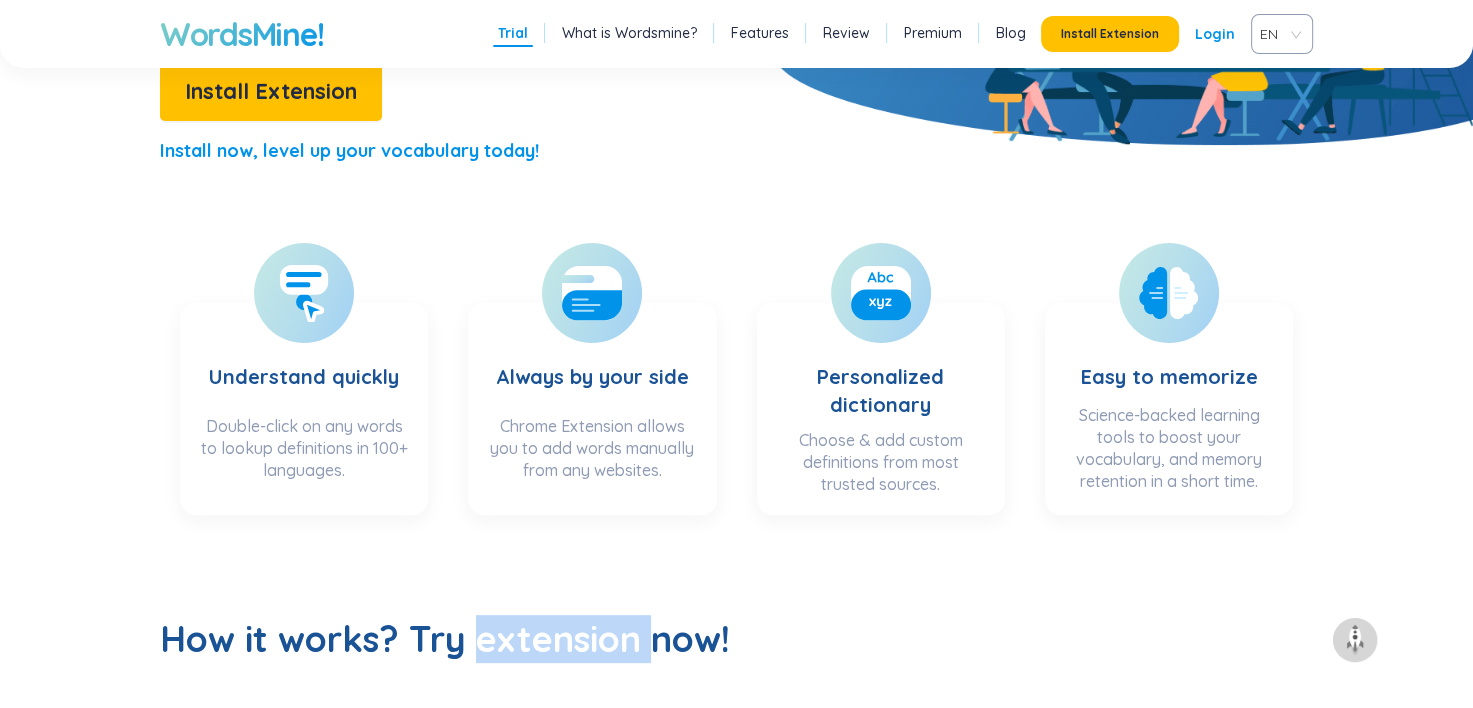 scroll, scrollTop: 500, scrollLeft: 0, axis: vertical 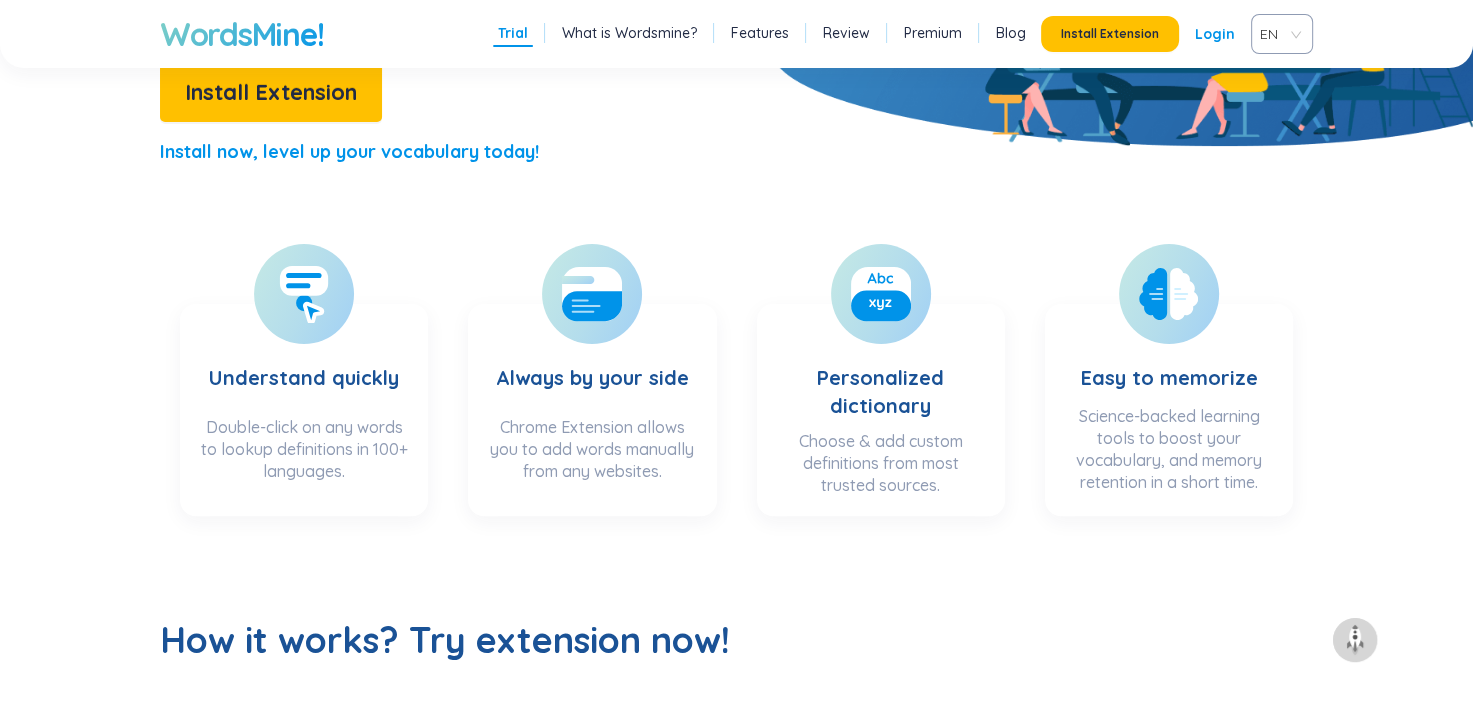 click on "How it works? Try extension now!" at bounding box center (736, 640) 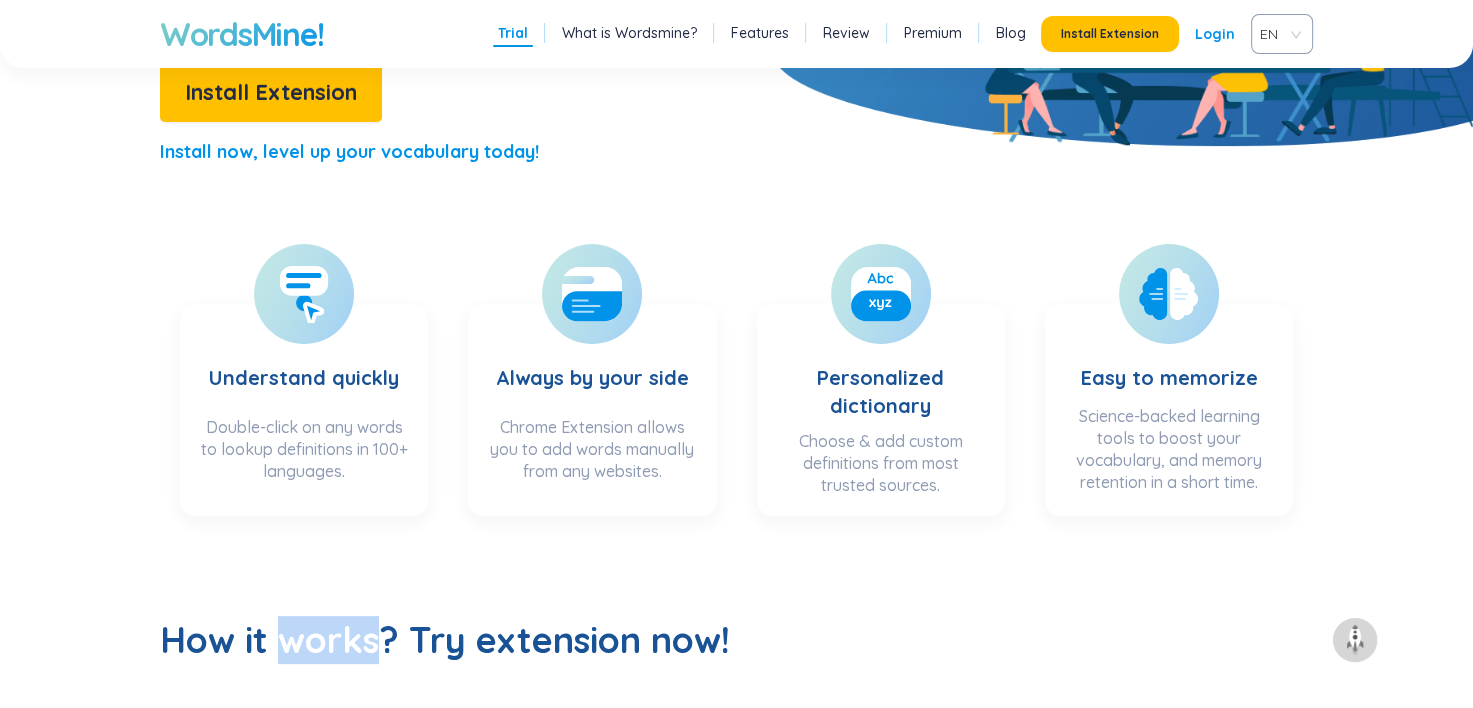 click on "How it works? Try extension now!" at bounding box center (736, 640) 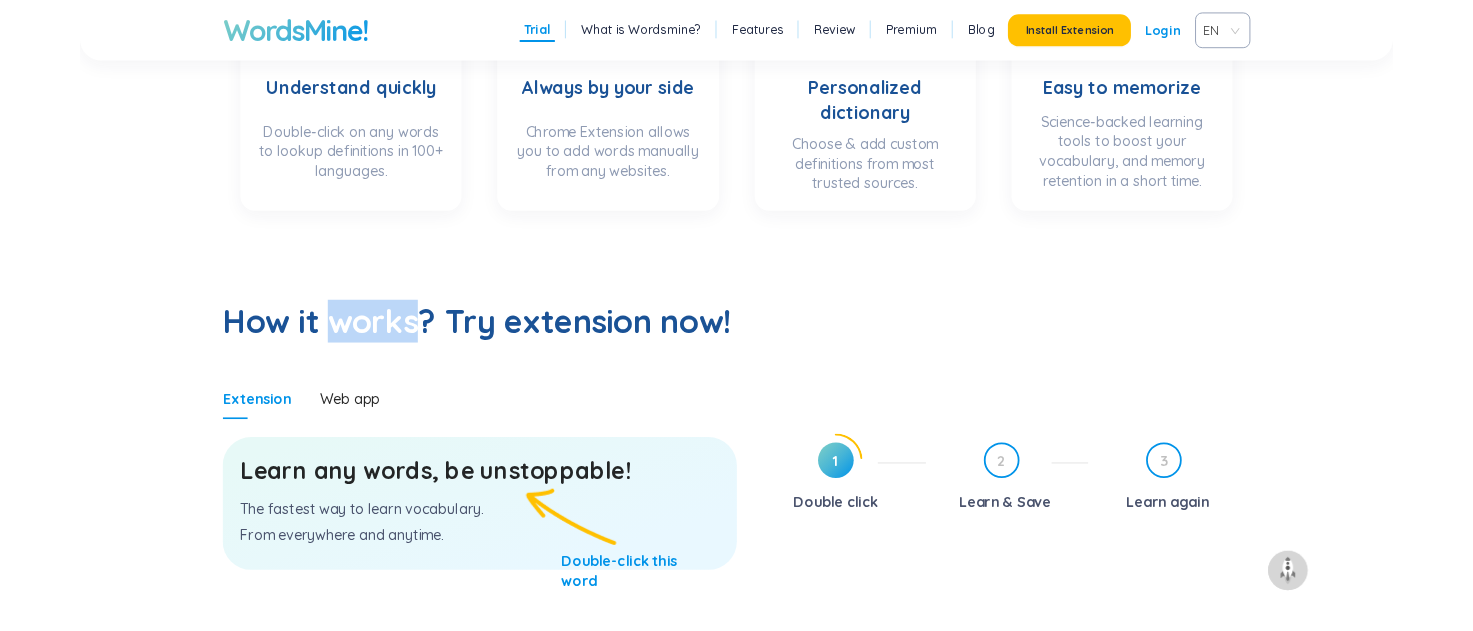 scroll, scrollTop: 800, scrollLeft: 0, axis: vertical 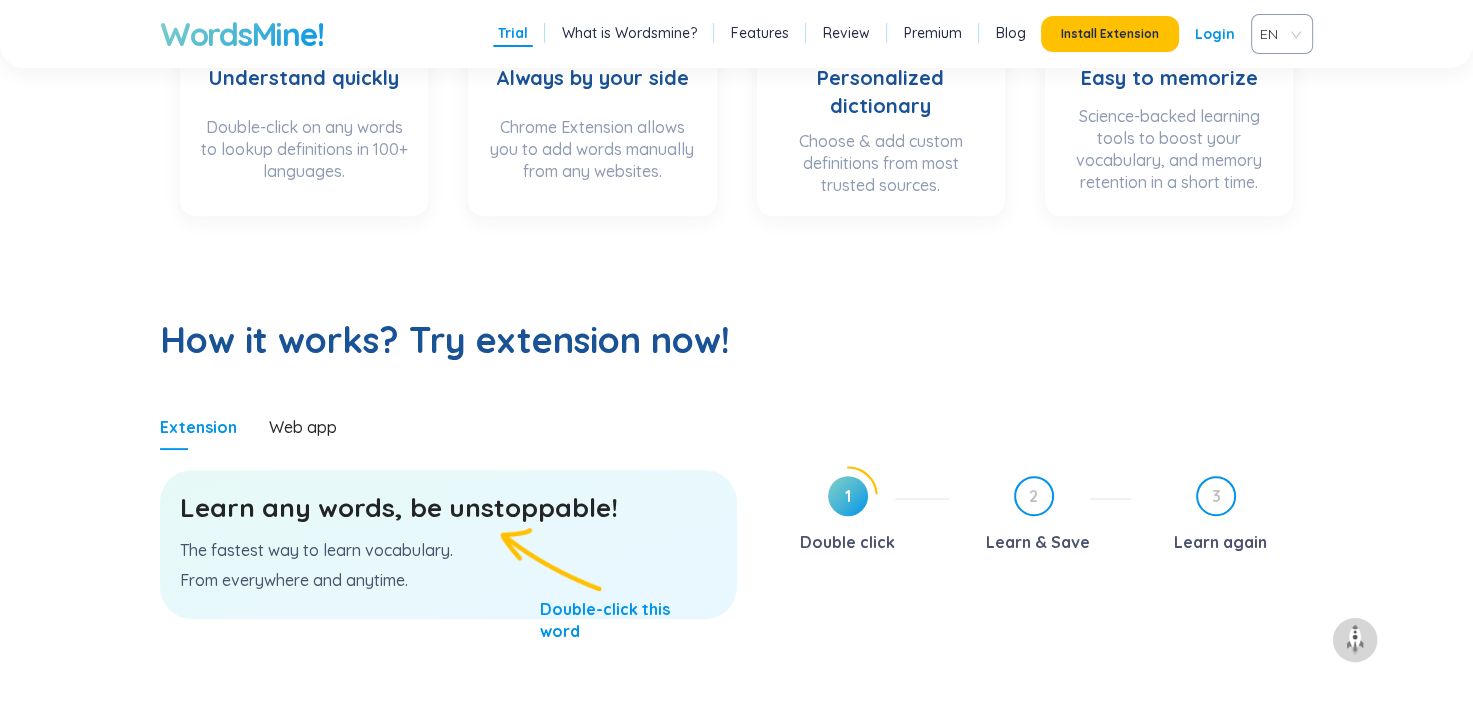 click on "Extension Web app Learn any words, be unstoppable! The fastest way to learn vocabulary. From everywhere and anytime. 1 Double click 2 Learn & Save 3 Learn again" at bounding box center [736, 612] 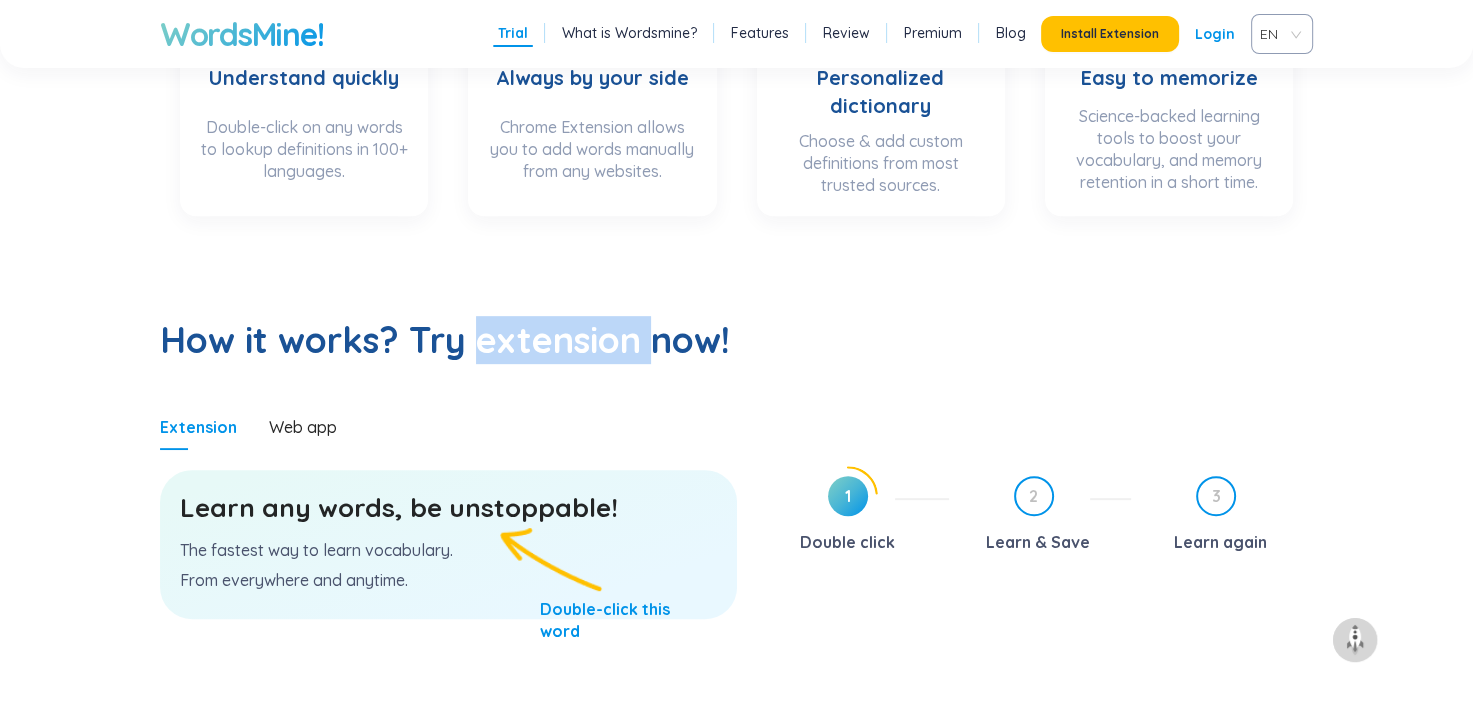click on "How it works? Try extension now!" at bounding box center [736, 340] 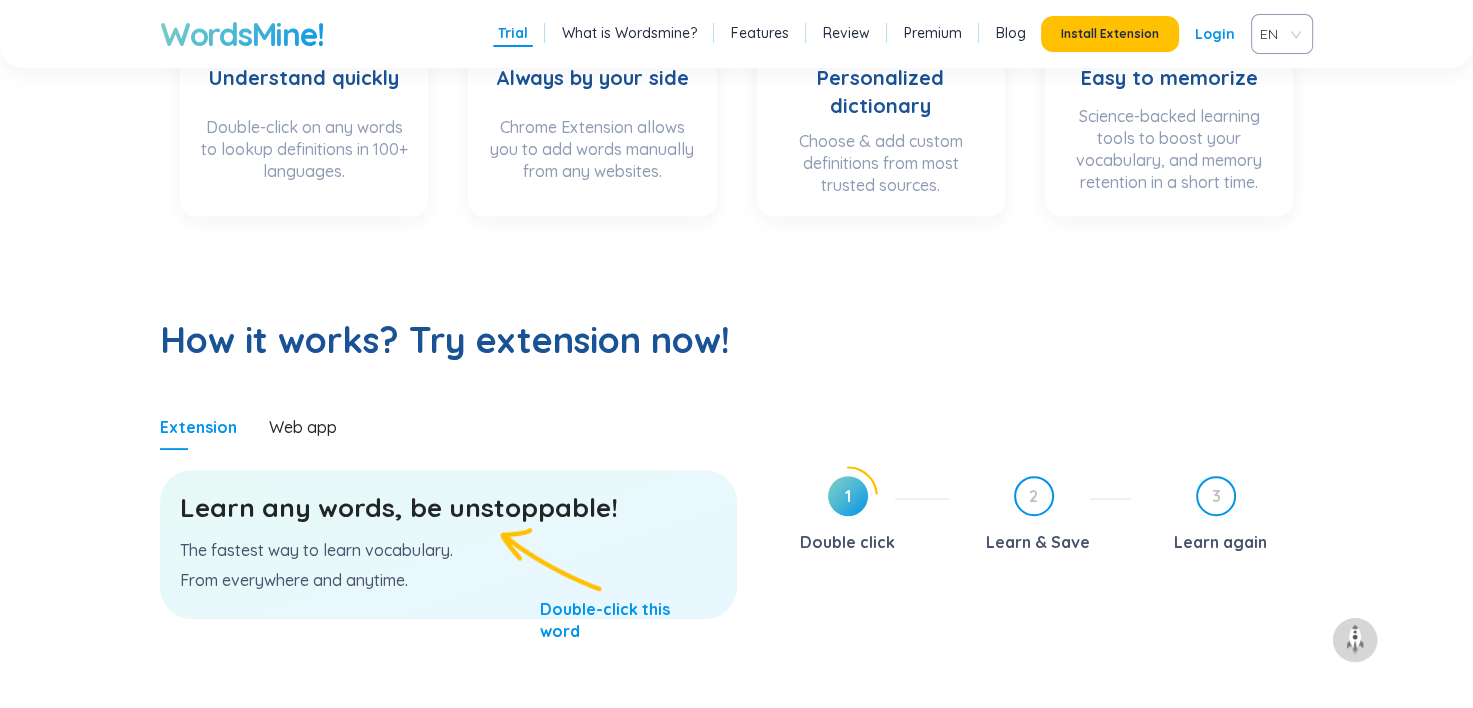 click on "Understand quickly Double-click on any words to lookup definitions in 100+ languages. Always by your side Chrome Extension allows you to add words manually from any websites. Personalized dictionary Choose & add custom definitions from most trusted sources. Easy to memorize Science-backed learning tools to boost your vocabulary, and memory retention in a short time." at bounding box center (736, 70) 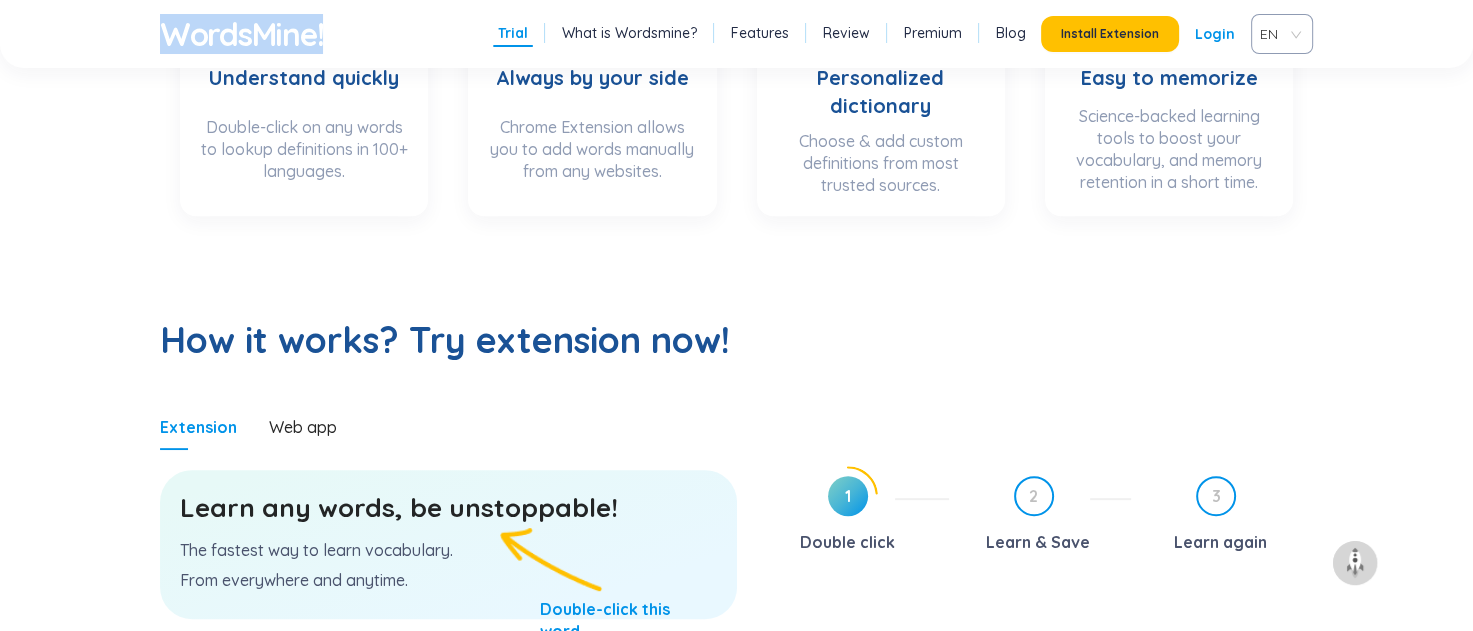 drag, startPoint x: 339, startPoint y: 43, endPoint x: 155, endPoint y: 46, distance: 184.02446 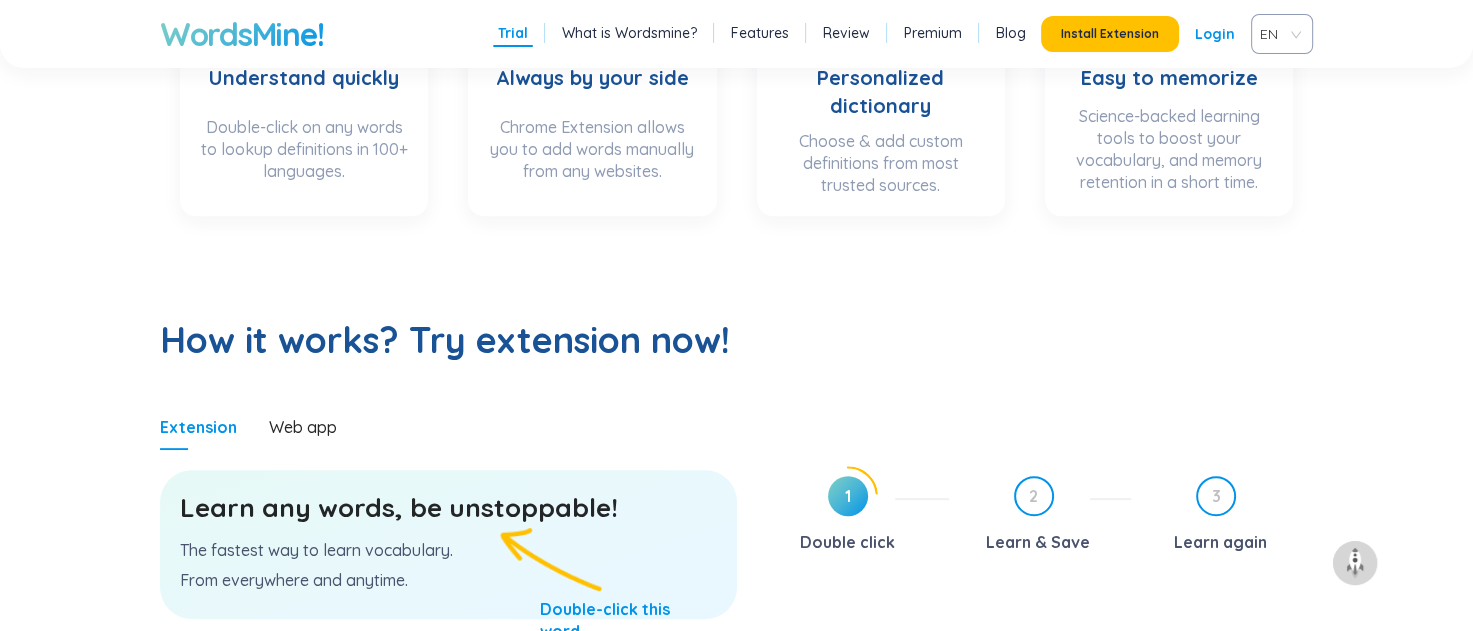 click on "How it works? Try extension now! Extension Web app Learn any words, be unstoppable! The fastest way to learn vocabulary. From everywhere and anytime. 1 Double click 2 Learn & Save 3 Learn again" at bounding box center (736, 528) 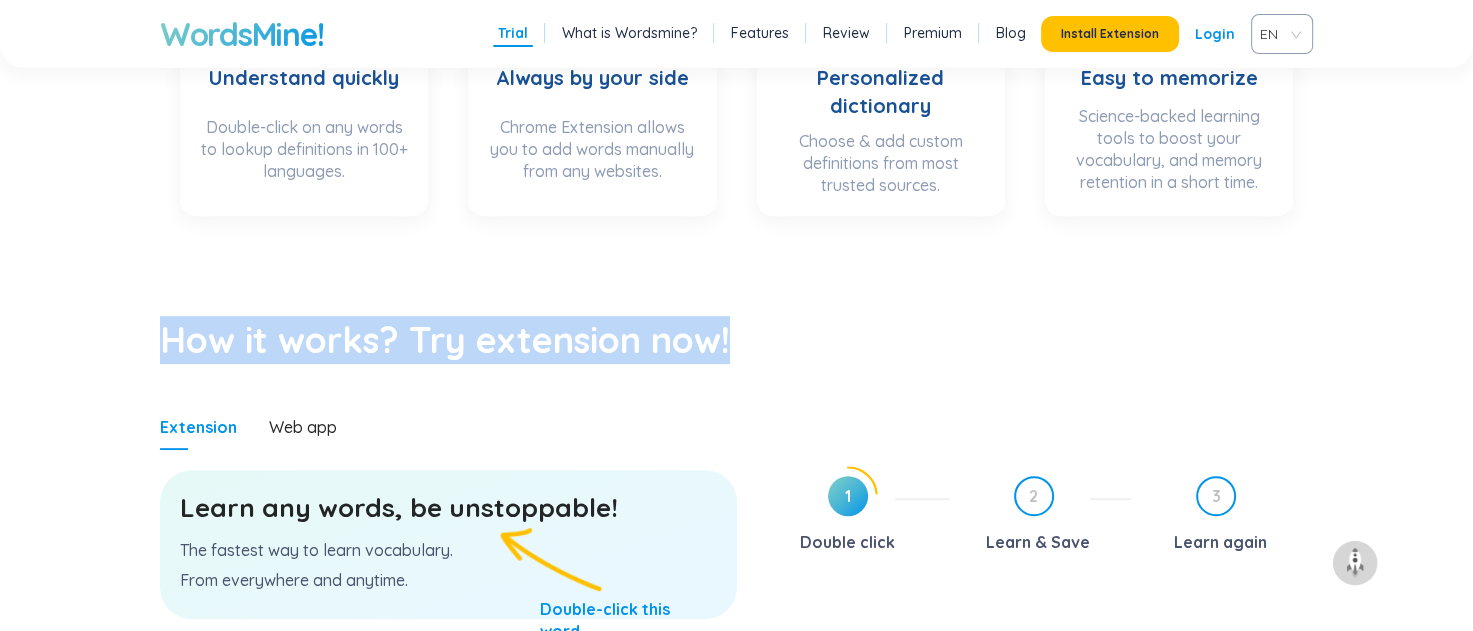 drag, startPoint x: 787, startPoint y: 347, endPoint x: 96, endPoint y: 308, distance: 692.09973 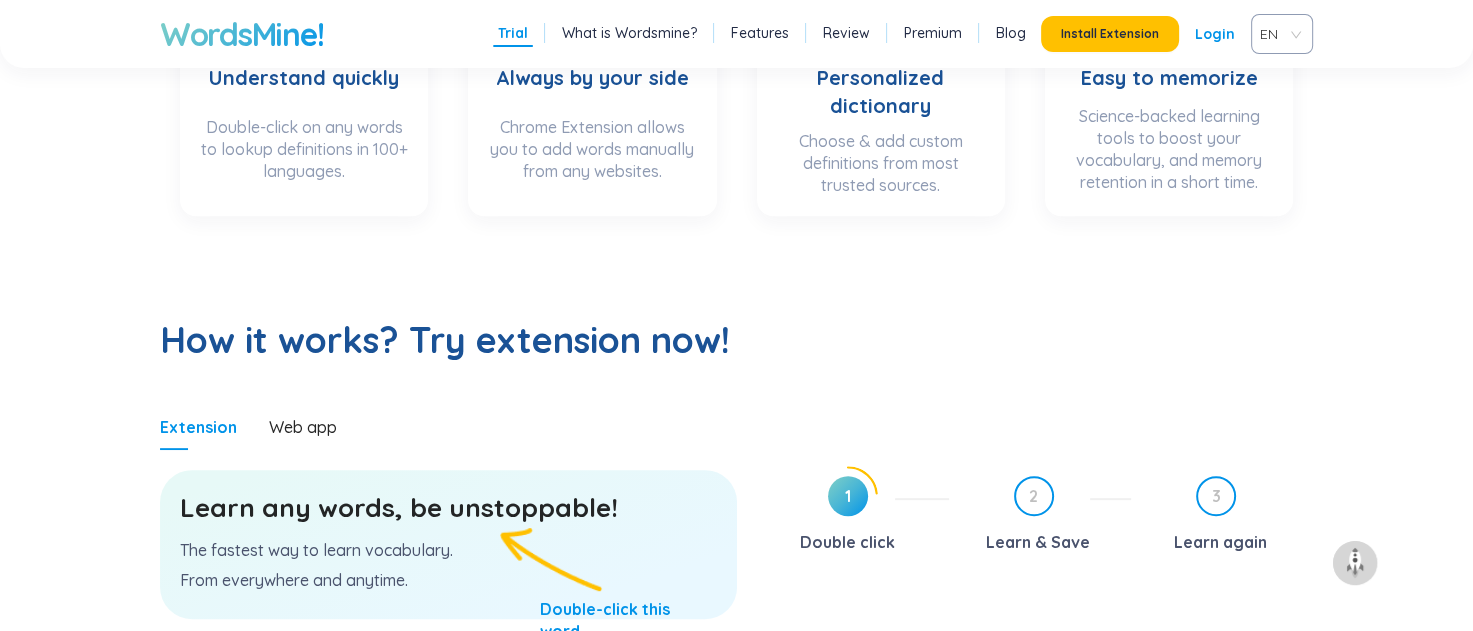 click on "How it works? Try extension now!" at bounding box center (736, 340) 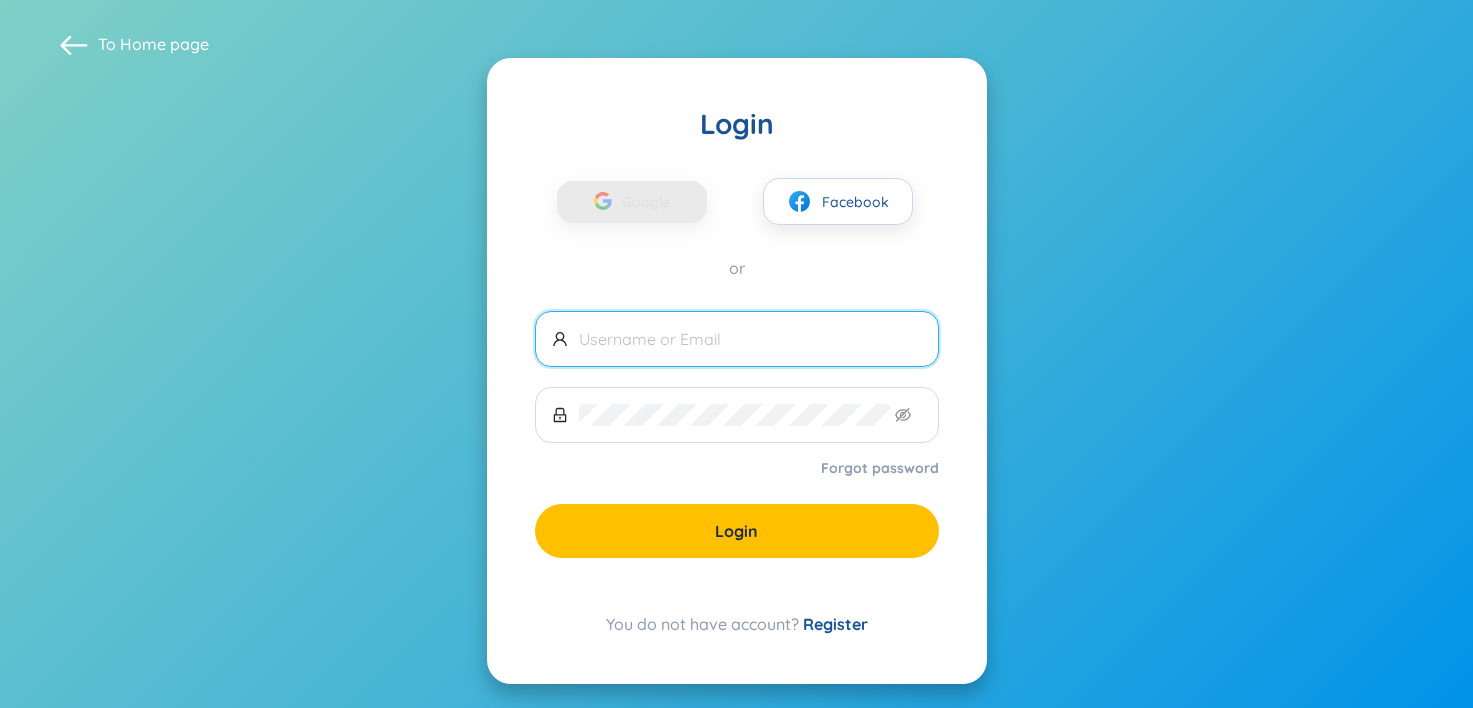 scroll, scrollTop: 0, scrollLeft: 0, axis: both 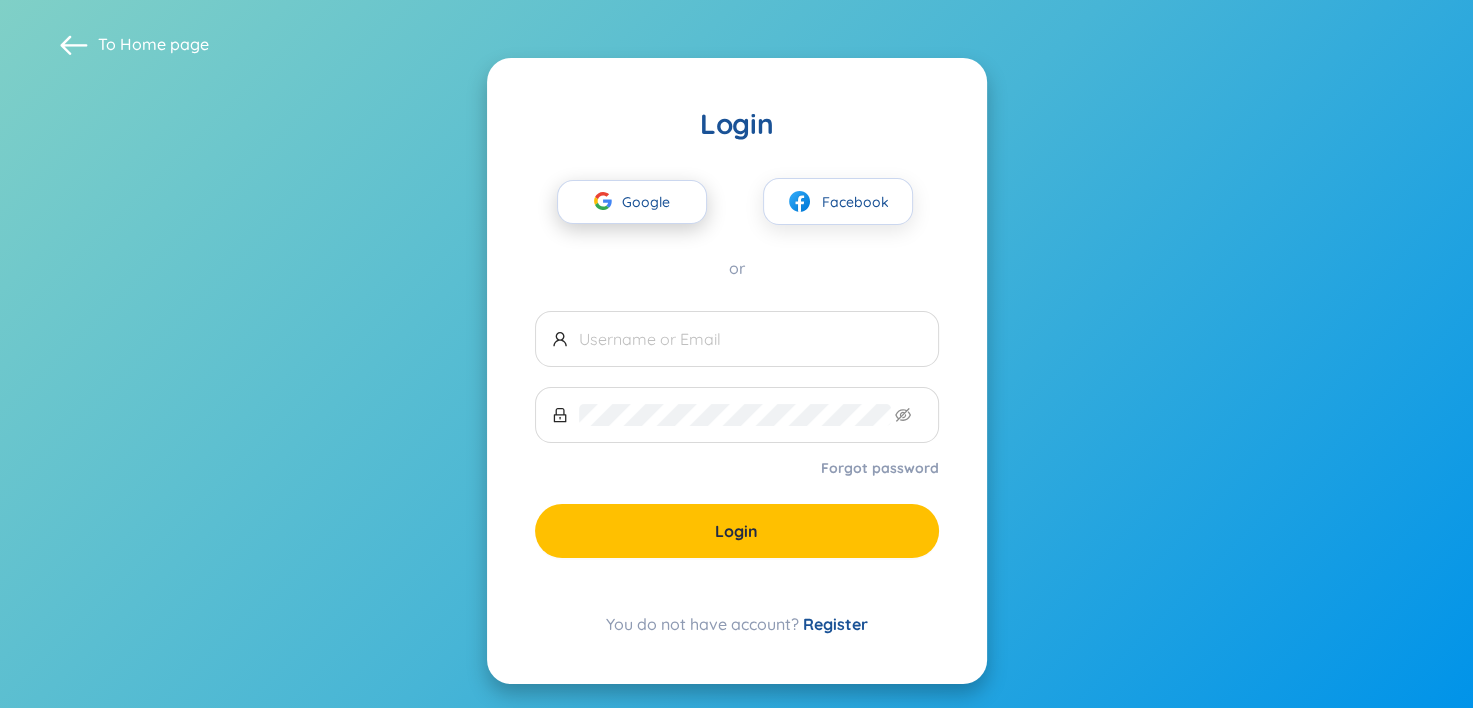 click at bounding box center (603, 204) 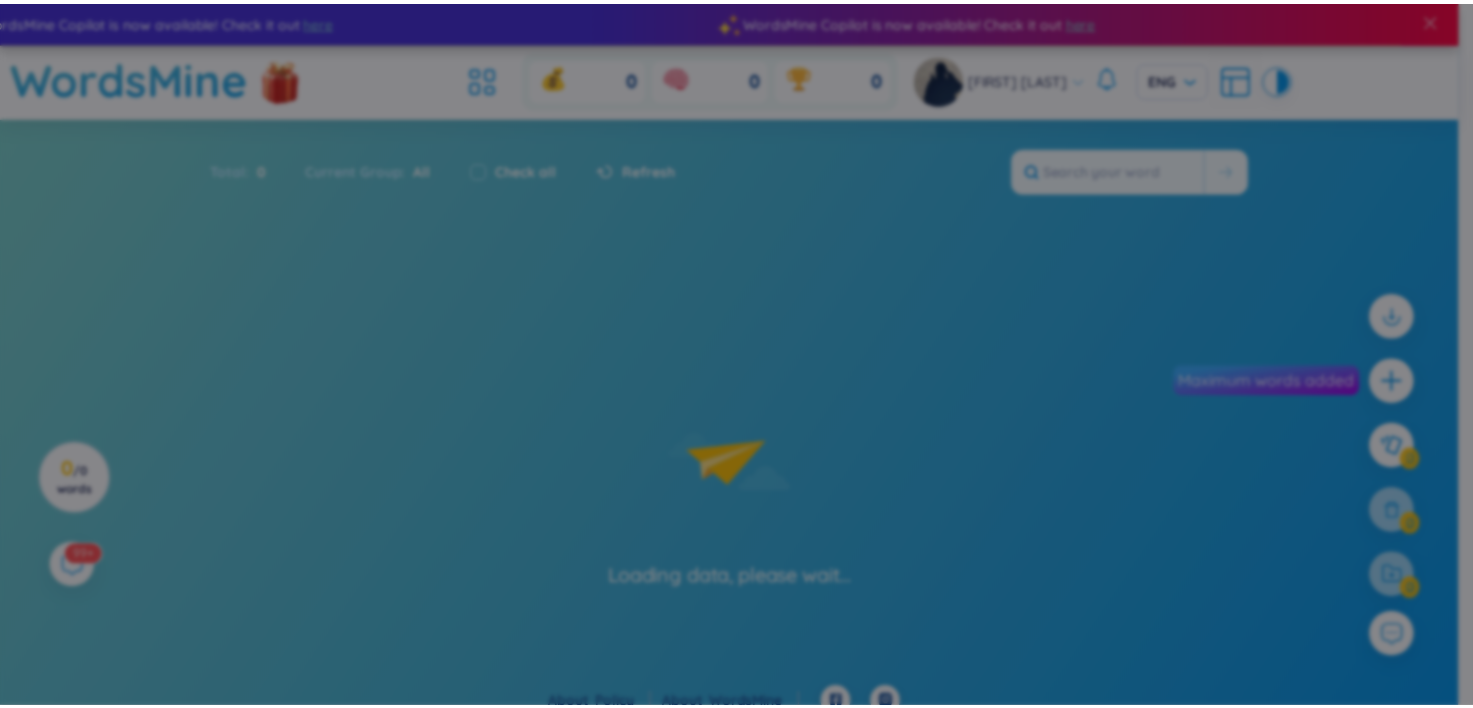 scroll, scrollTop: 0, scrollLeft: 0, axis: both 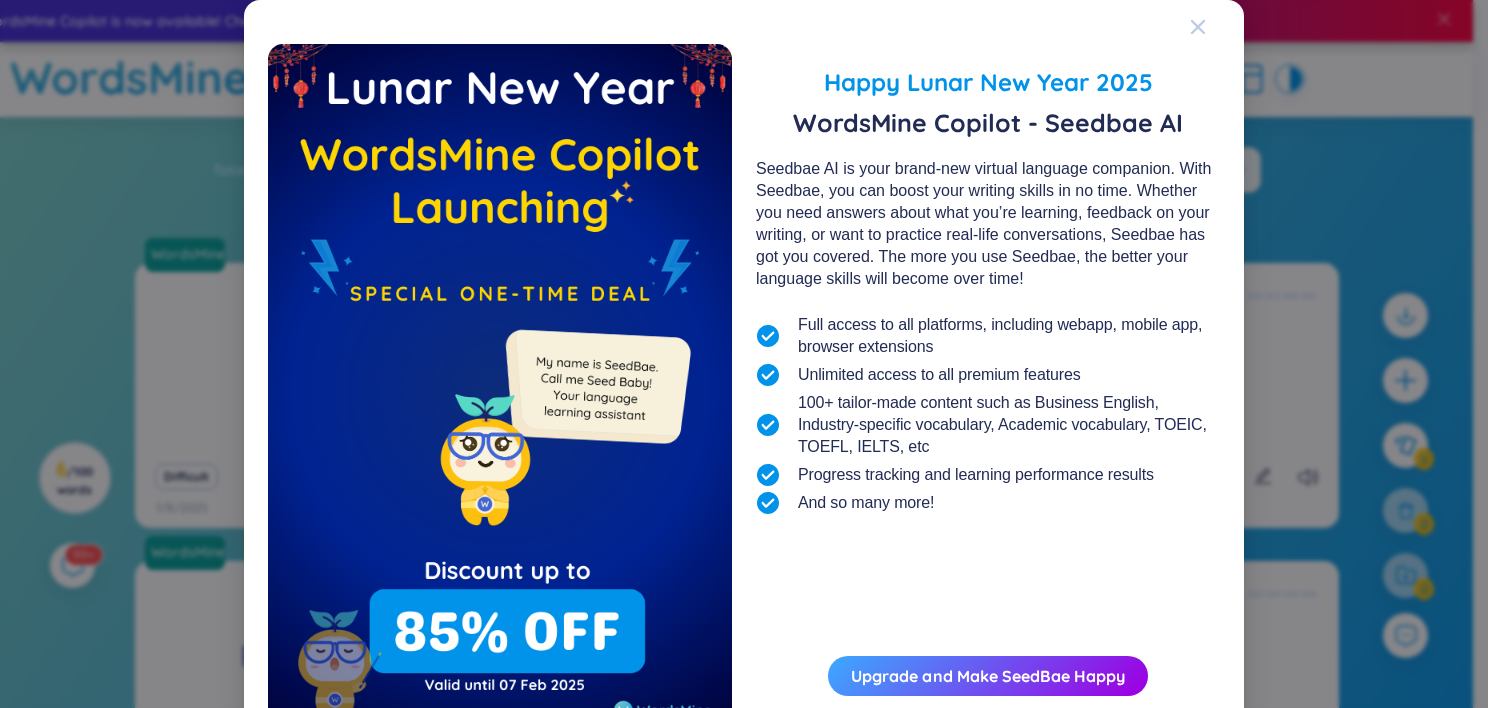 click 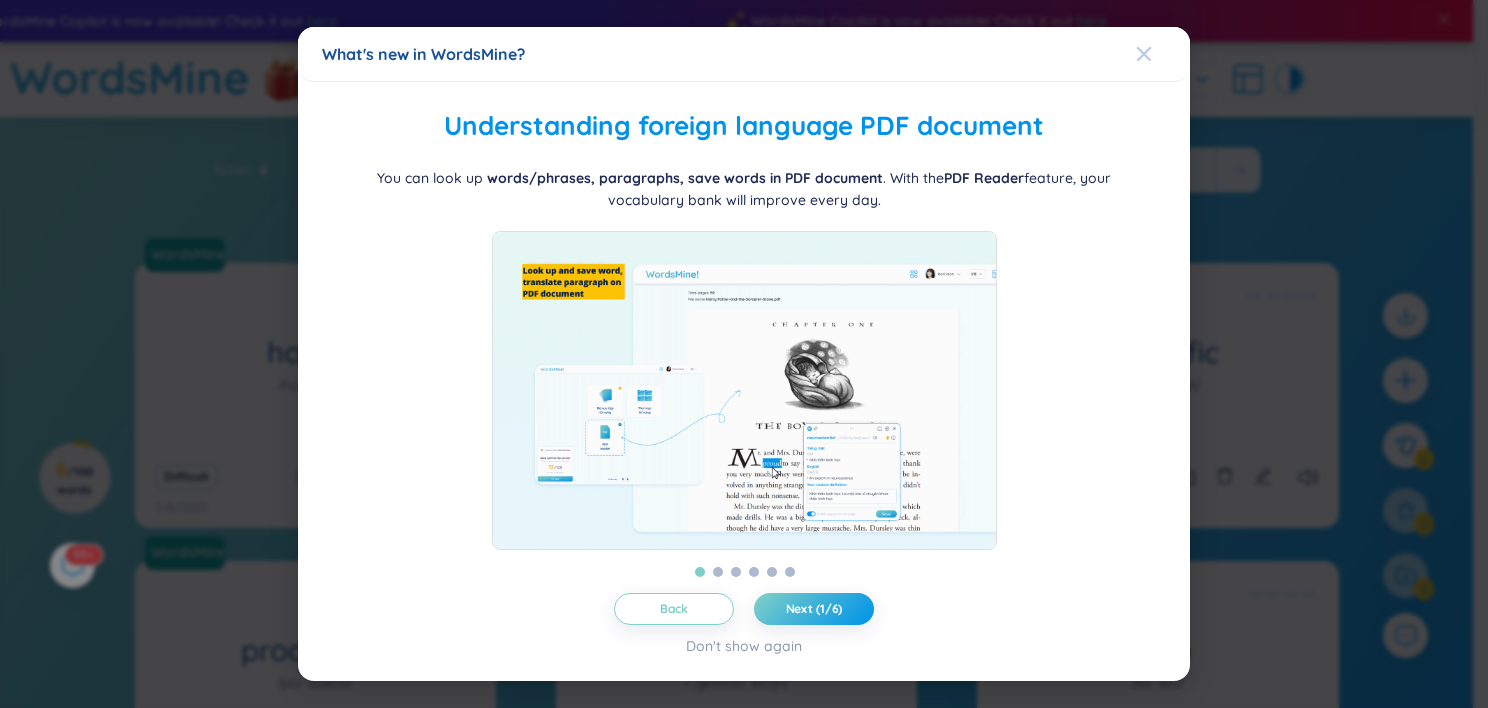 click 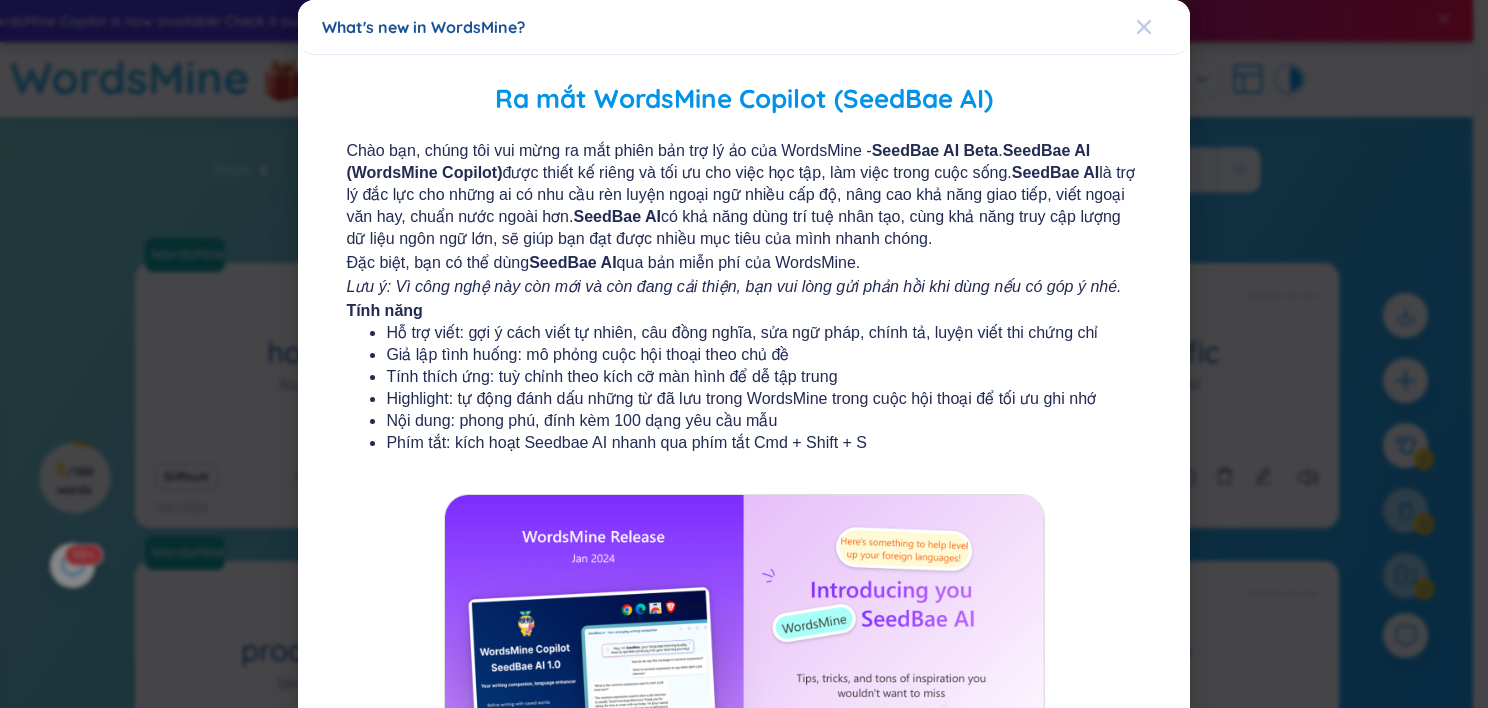 click 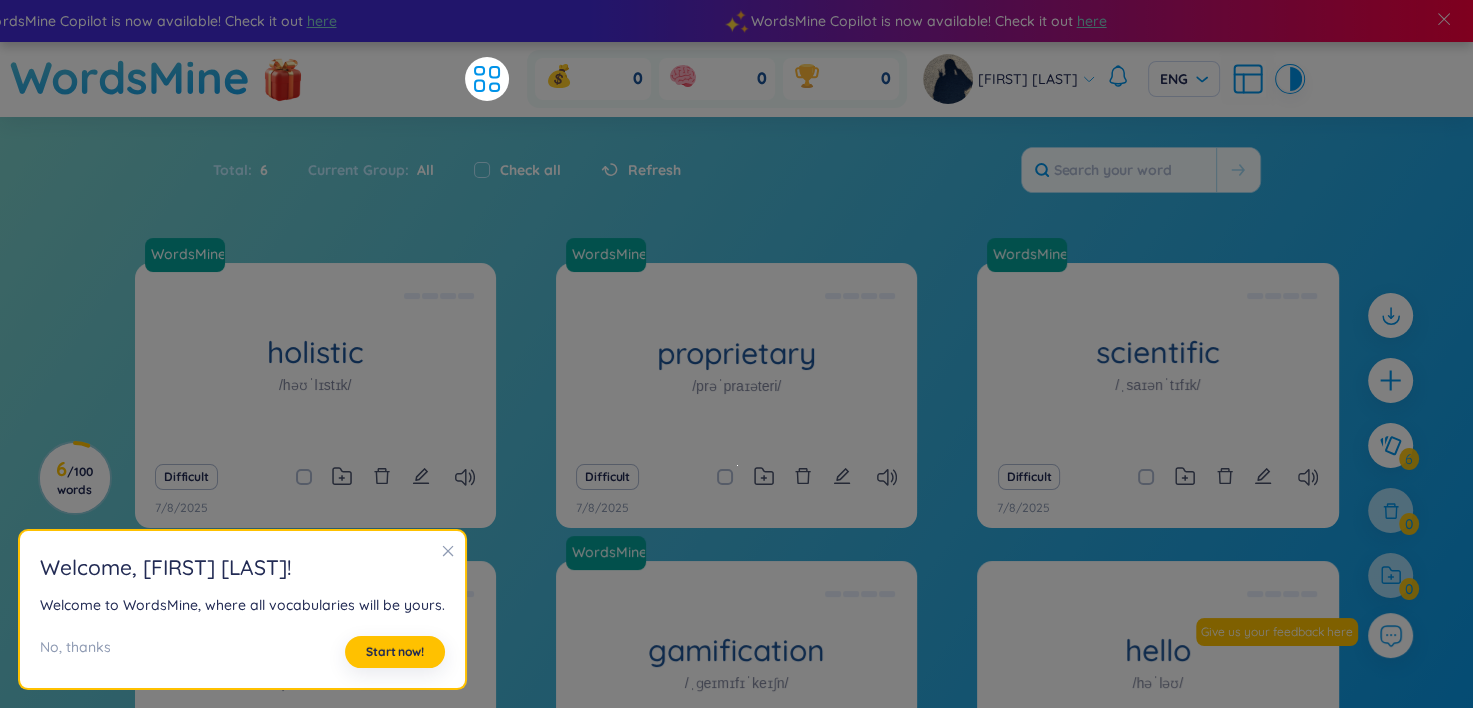 click 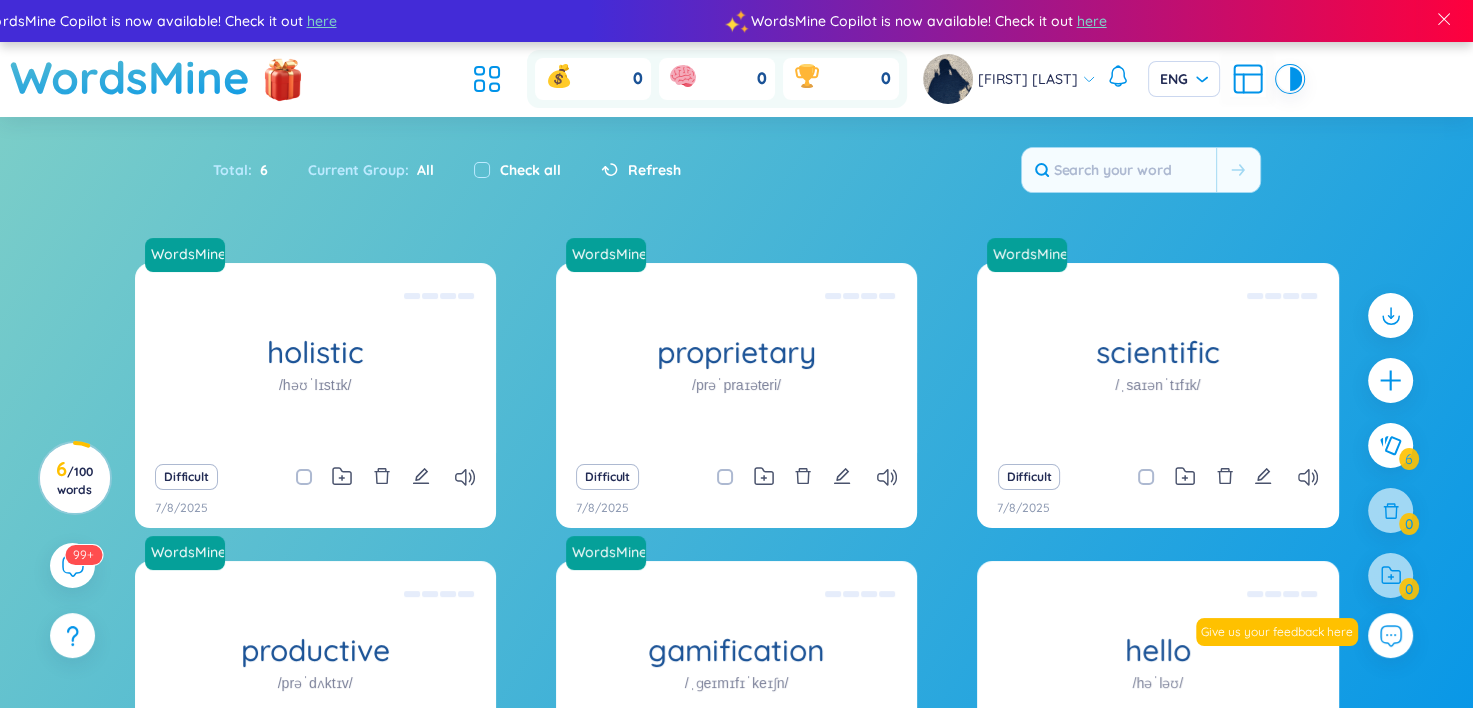 click on "WordsMine holistic /həʊˈlɪstɪk/ Toàn diện
Eg: The holistic approach to healthcare takes into account the physical, mental, and emotional well-being of an individual. Difficult 7/8/2025 WordsMine proprietary /prəˈpraɪəteri/ Độc quyền
Eg: The company developed a proprietary software solution that gives them a competitive advantage in the market. Difficult 7/8/2025 WordsMine scientific /ˌsaɪənˈtɪfɪk/ Có tính khoa học
Eg: The scientist conducted a series of scientific experiments to test the hypothesis and gather empirical evidence. Difficult 7/8/2025 WordsMine productive /prəˈdʌktɪv/ Đạt hiệu xuât, hiệu quả
Eg: She developed a productive routine that allowed her to complete her tasks efficiently and meet all her deadlines. Difficult 7/8/2025 WordsMine gamification /ˌɡeɪmɪfɪˈkeɪʃn/ Trò chơi hóa
Eg: The fitness app uses gamification to motivate users to exercise by awarding points and unlocking achievements for their progress. Difficult 7/8/2025 hello Difficult" at bounding box center (736, 577) 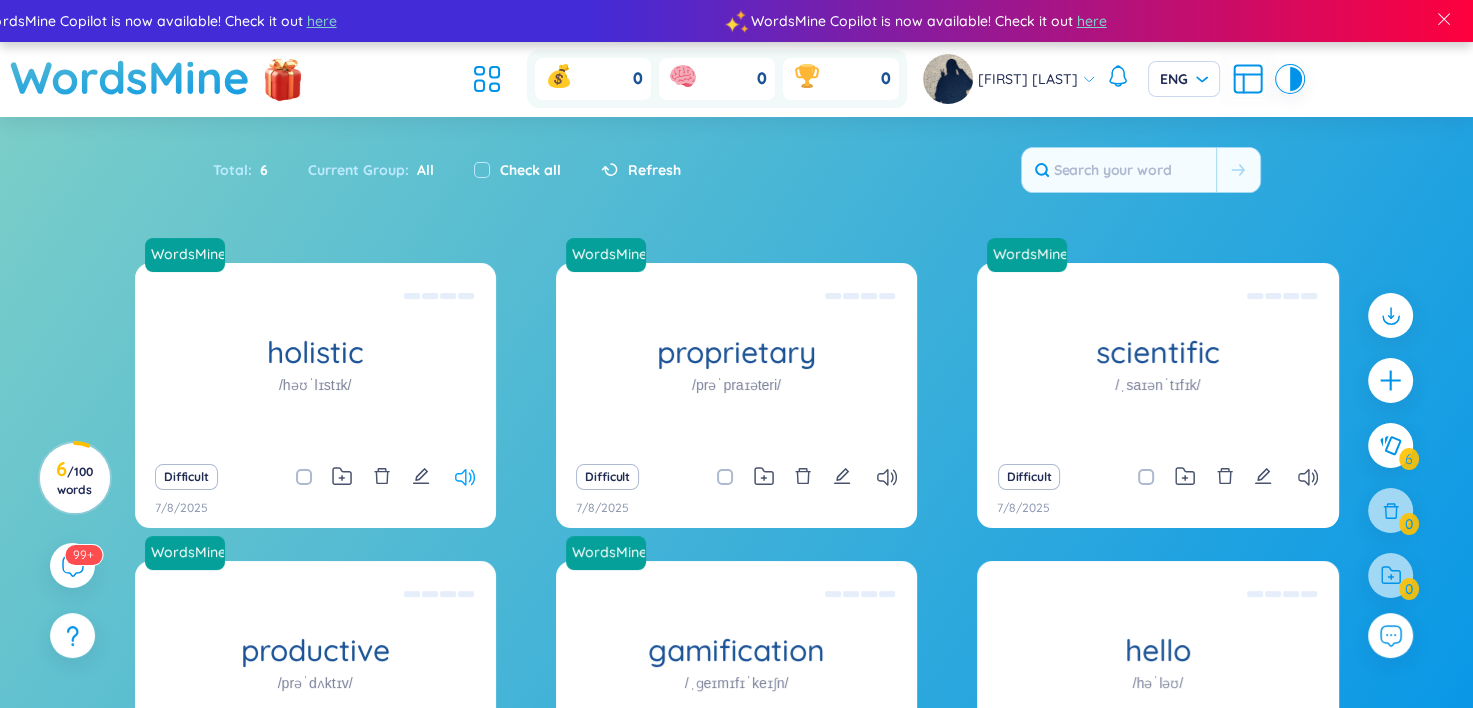 click 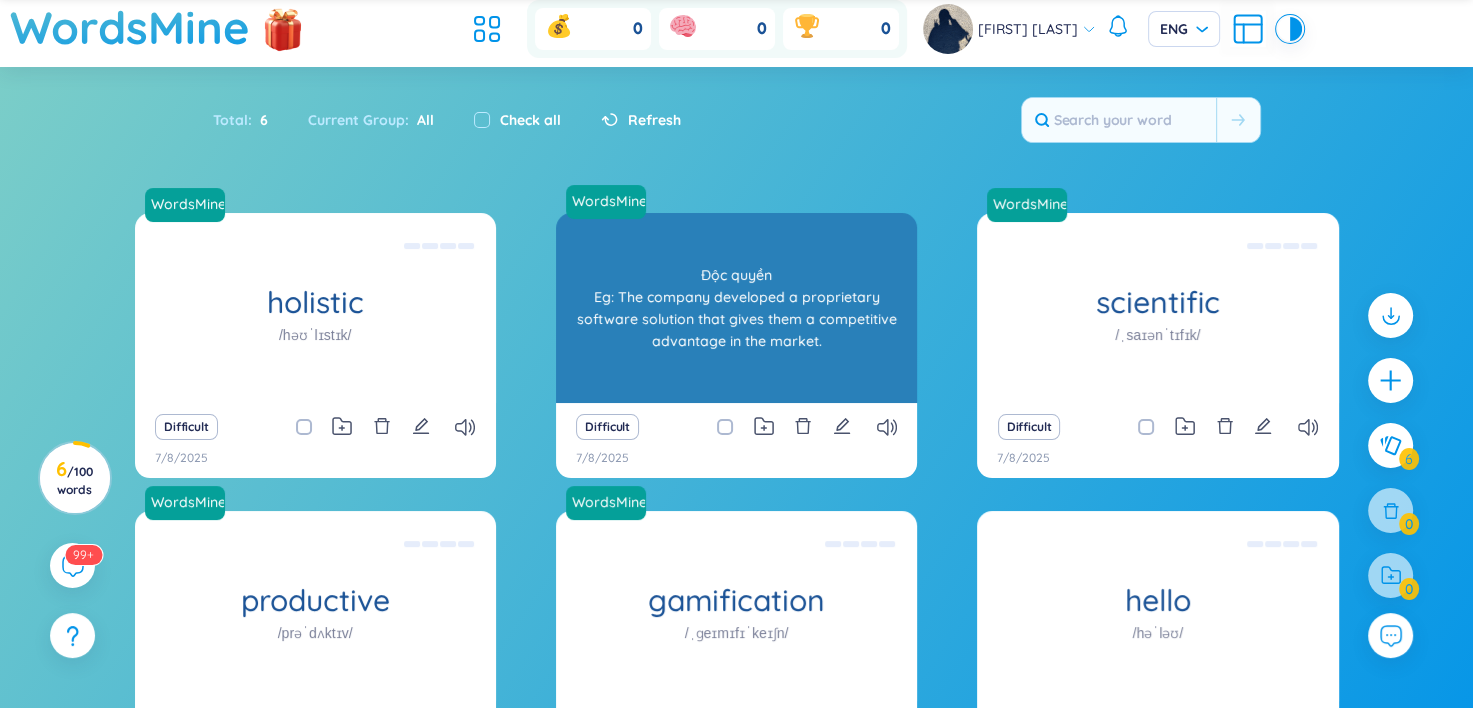 scroll, scrollTop: 0, scrollLeft: 0, axis: both 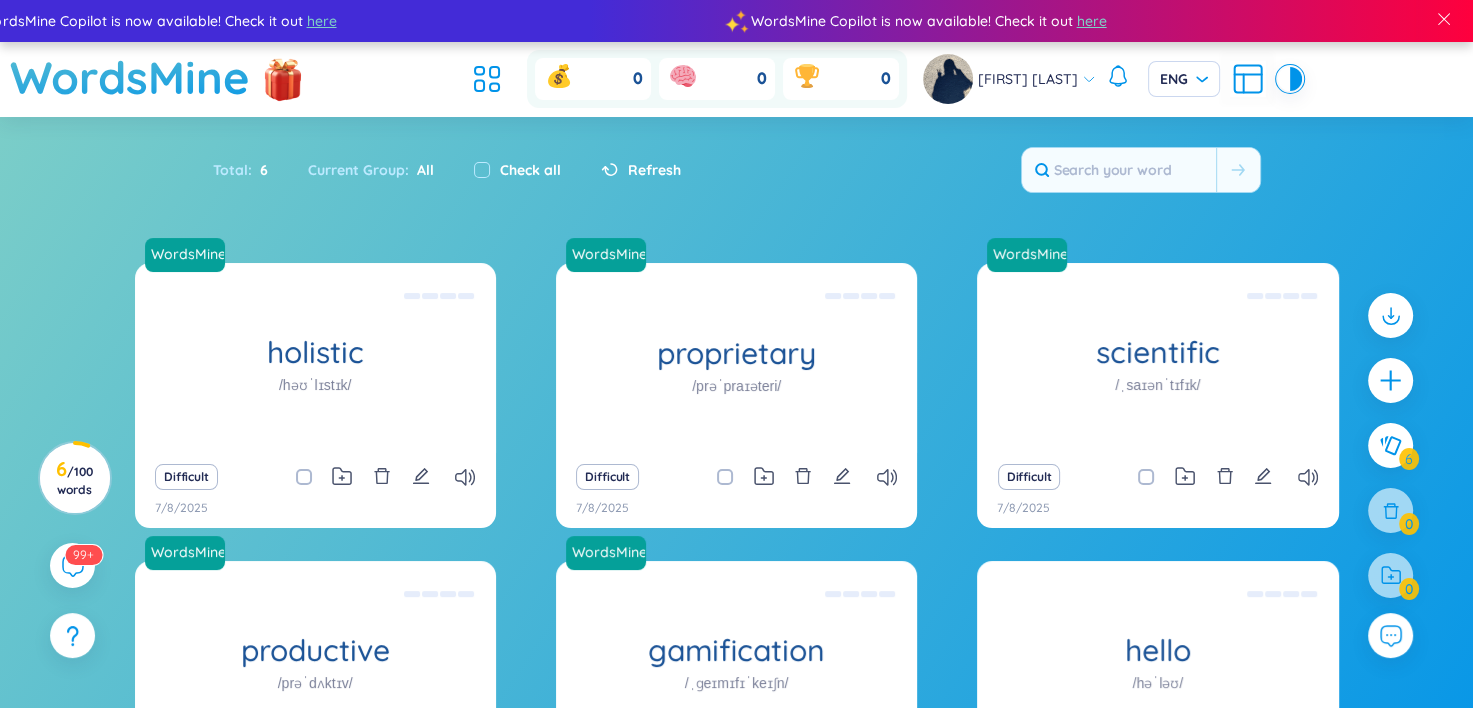 click on "Total :       6 Current Group :     All Check all   Refresh" at bounding box center [737, 180] 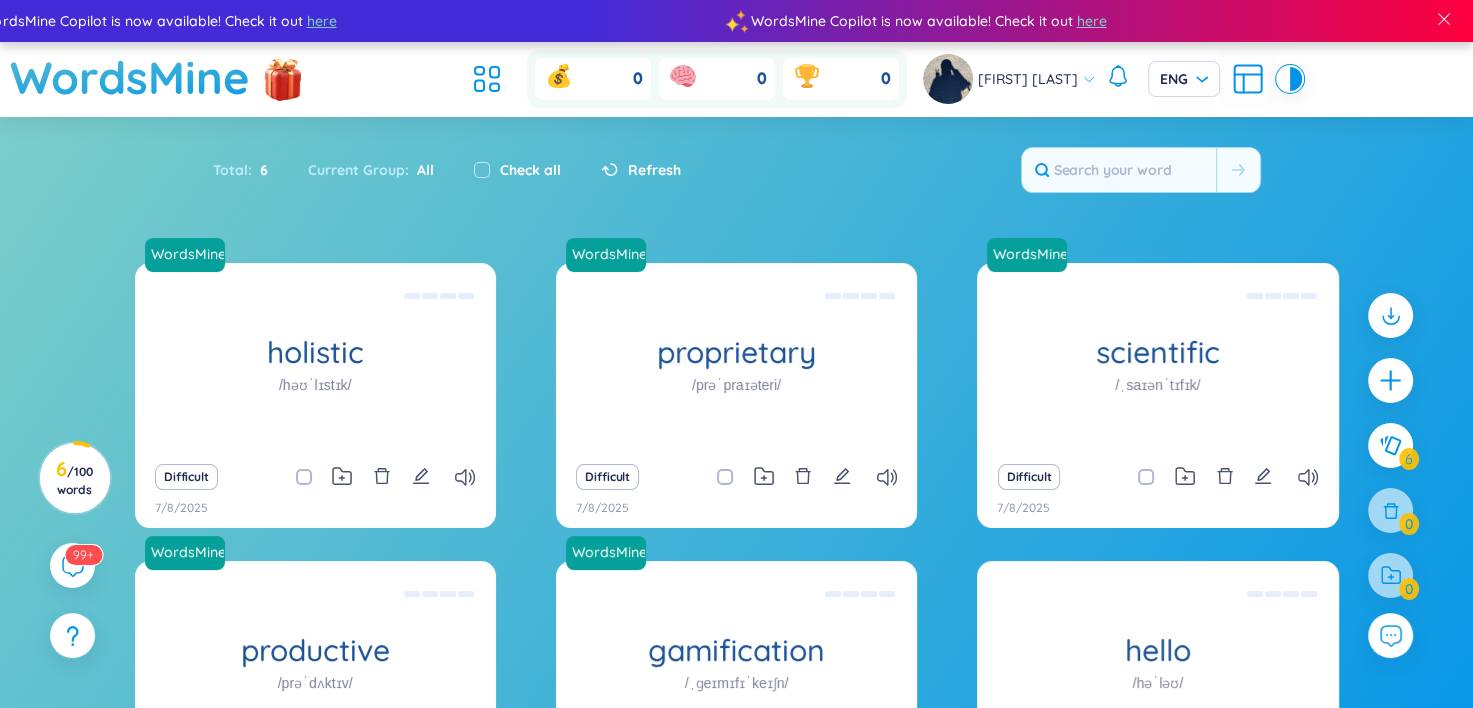 click on "Total :       6 Current Group :     All Check all   Refresh" at bounding box center [737, 180] 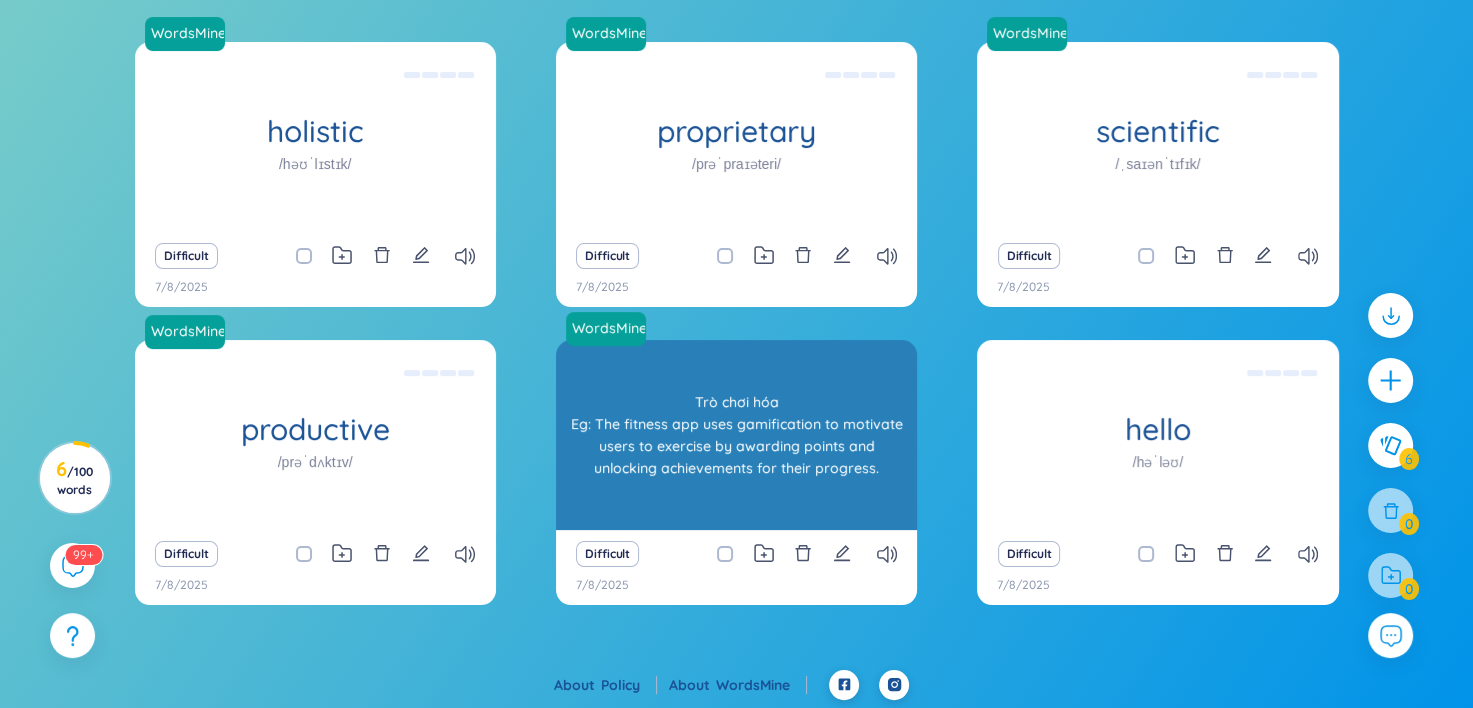scroll, scrollTop: 222, scrollLeft: 0, axis: vertical 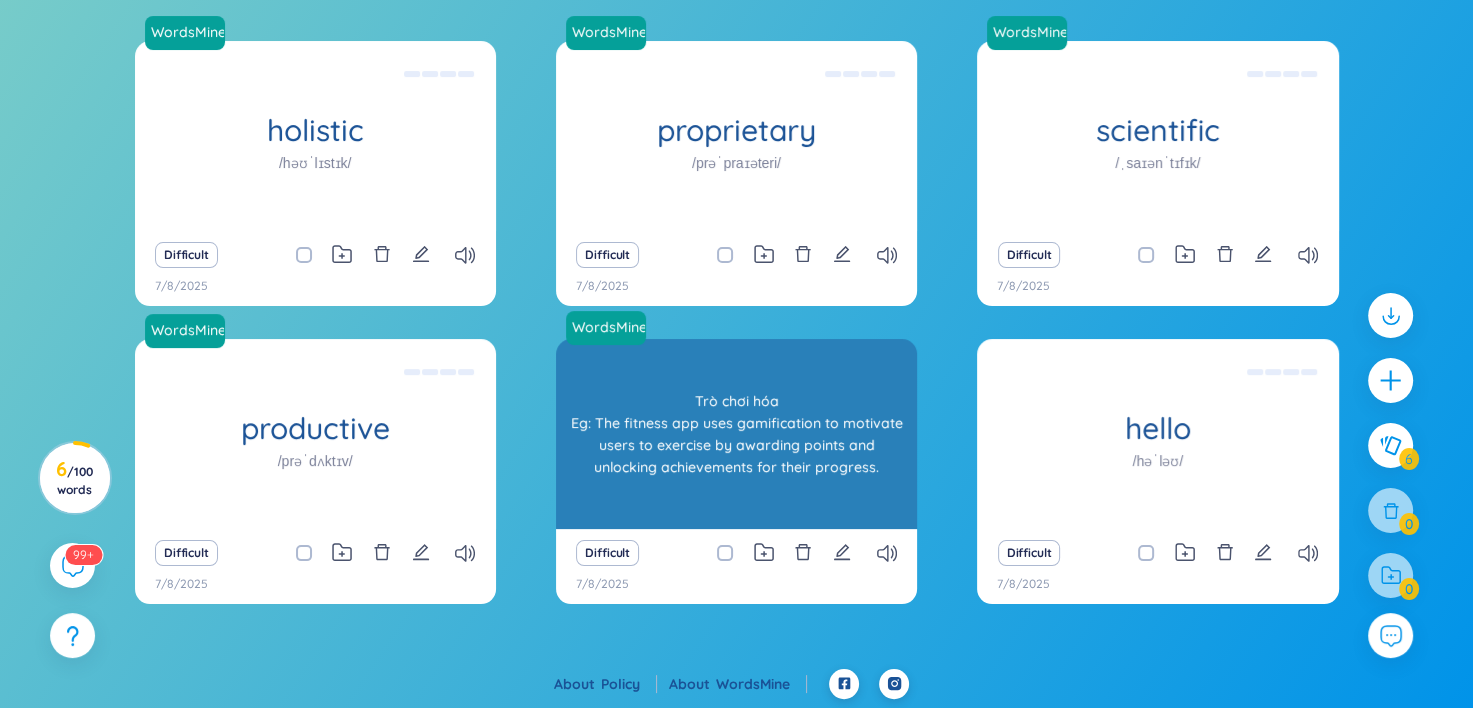 click on "Trò chơi hóa
Eg: The fitness app uses gamification to motivate users to exercise by awarding points and unlocking achievements for their progress." at bounding box center (736, 434) 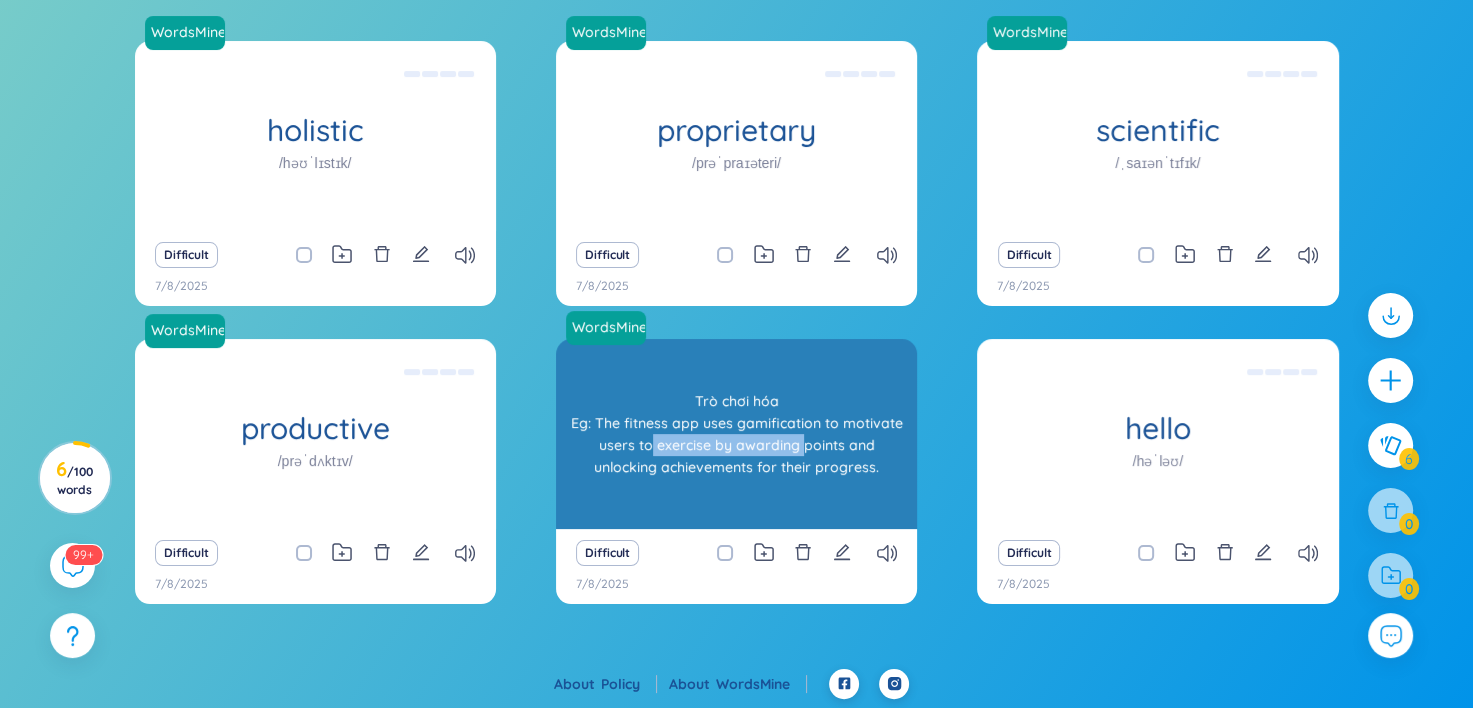 drag, startPoint x: 770, startPoint y: 436, endPoint x: 620, endPoint y: 437, distance: 150.00333 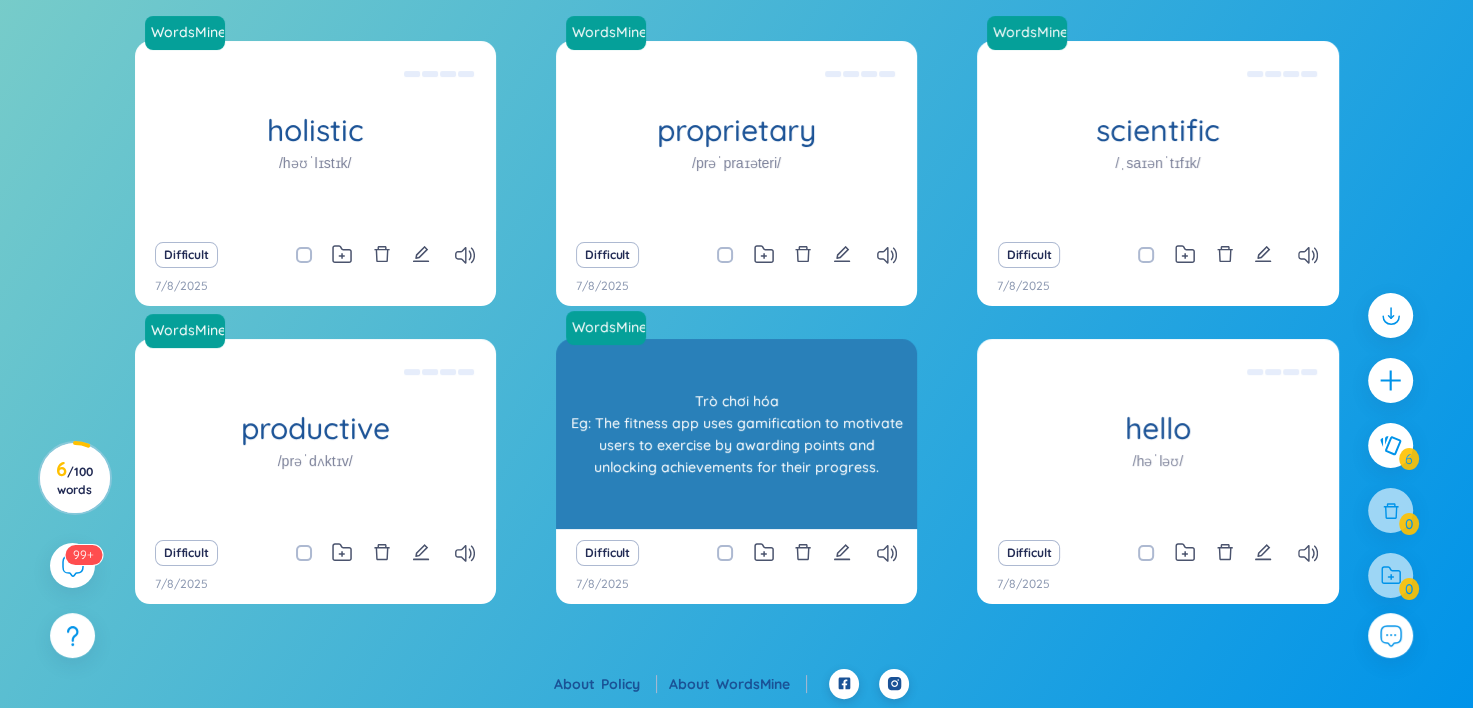 drag, startPoint x: 620, startPoint y: 437, endPoint x: 756, endPoint y: 416, distance: 137.61177 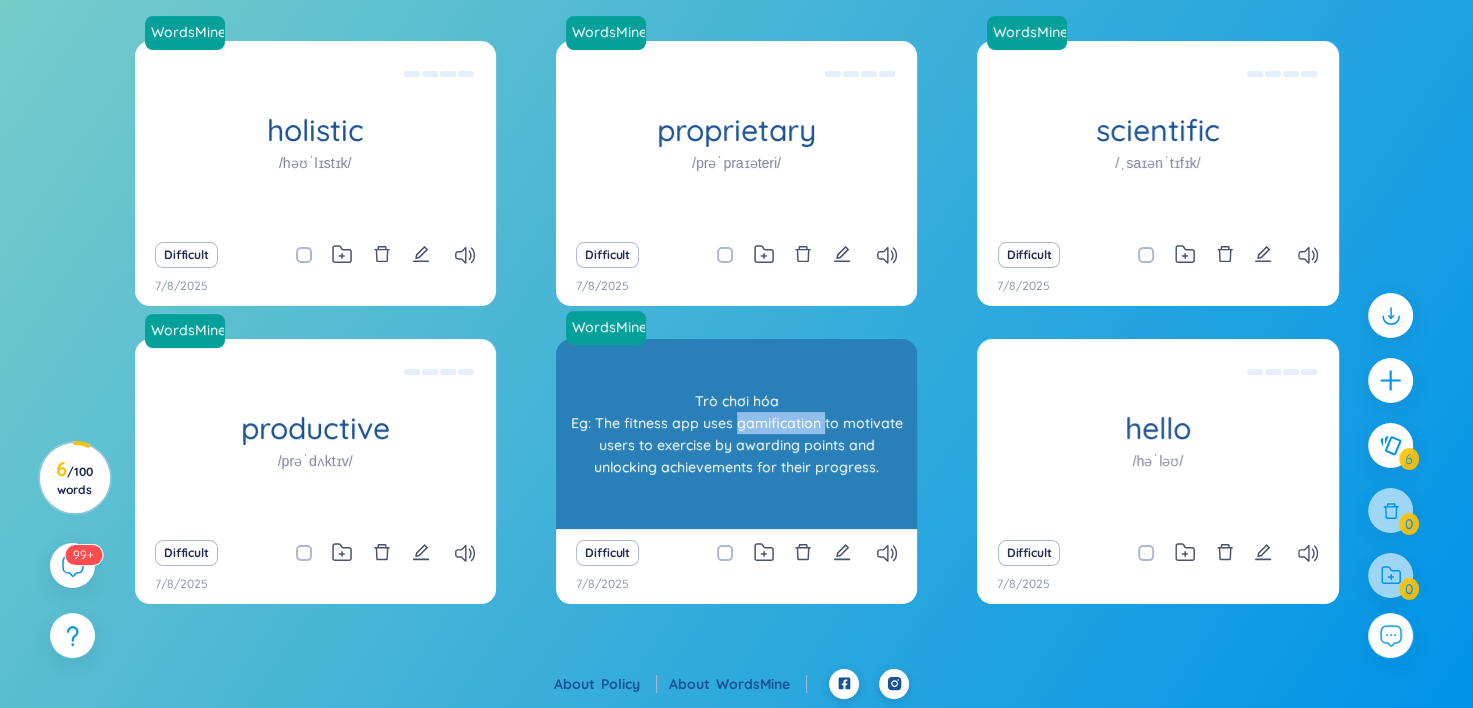 click on "Trò chơi hóa
Eg: The fitness app uses gamification to motivate users to exercise by awarding points and unlocking achievements for their progress." at bounding box center [736, 434] 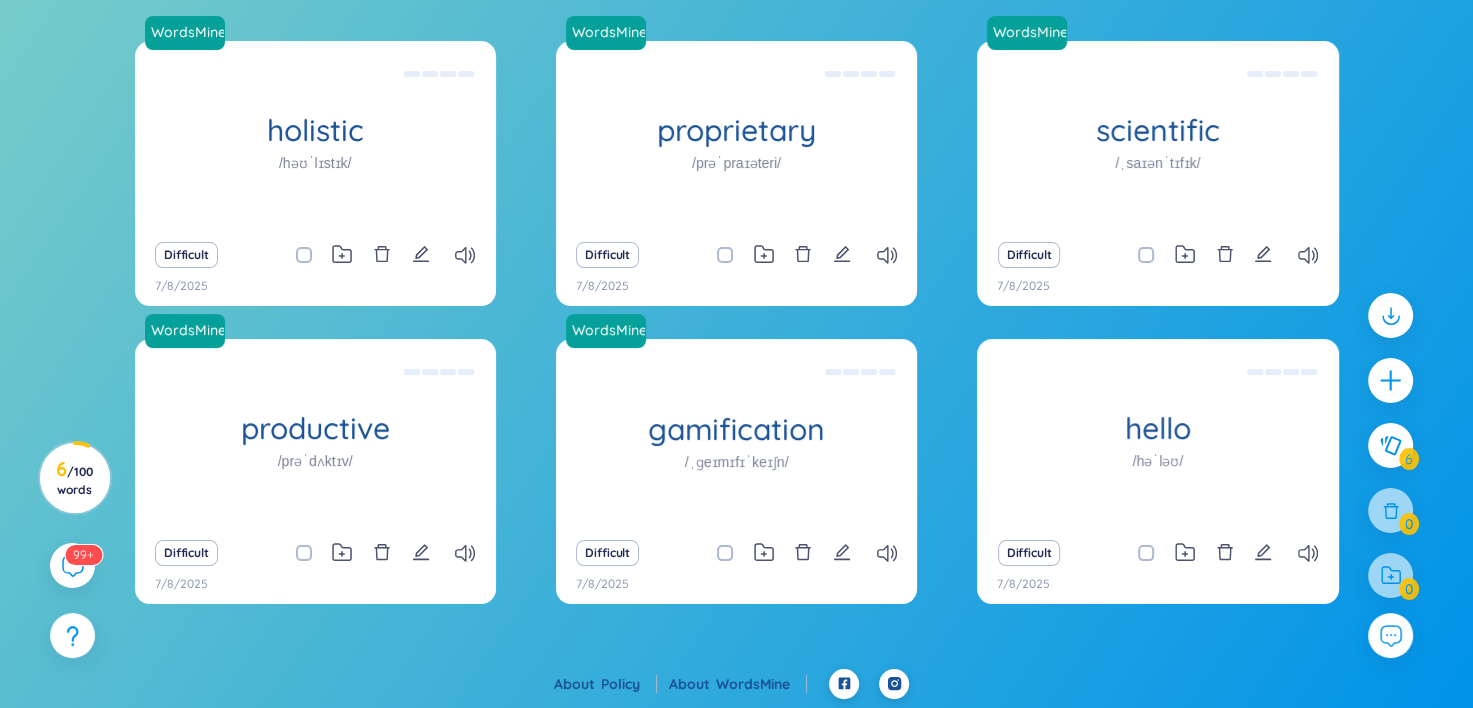 click on "WordsMine holistic /həʊˈlɪstɪk/ Toàn diện
Eg: The holistic approach to healthcare takes into account the physical, mental, and emotional well-being of an individual. Difficult 7/8/2025 WordsMine proprietary /prəˈpraɪəteri/ Độc quyền
Eg: The company developed a proprietary software solution that gives them a competitive advantage in the market. Difficult 7/8/2025 WordsMine scientific /ˌsaɪənˈtɪfɪk/ Có tính khoa học
Eg: The scientist conducted a series of scientific experiments to test the hypothesis and gather empirical evidence. Difficult 7/8/2025 WordsMine productive /prəˈdʌktɪv/ Đạt hiệu xuât, hiệu quả
Eg: She developed a productive routine that allowed her to complete her tasks efficiently and meet all her deadlines. Difficult 7/8/2025 WordsMine gamification /ˌɡeɪmɪfɪˈkeɪʃn/ Trò chơi hóa
Eg: The fitness app uses gamification to motivate users to exercise by awarding points and unlocking achievements for their progress. Difficult 7/8/2025 hello Difficult" at bounding box center (736, 355) 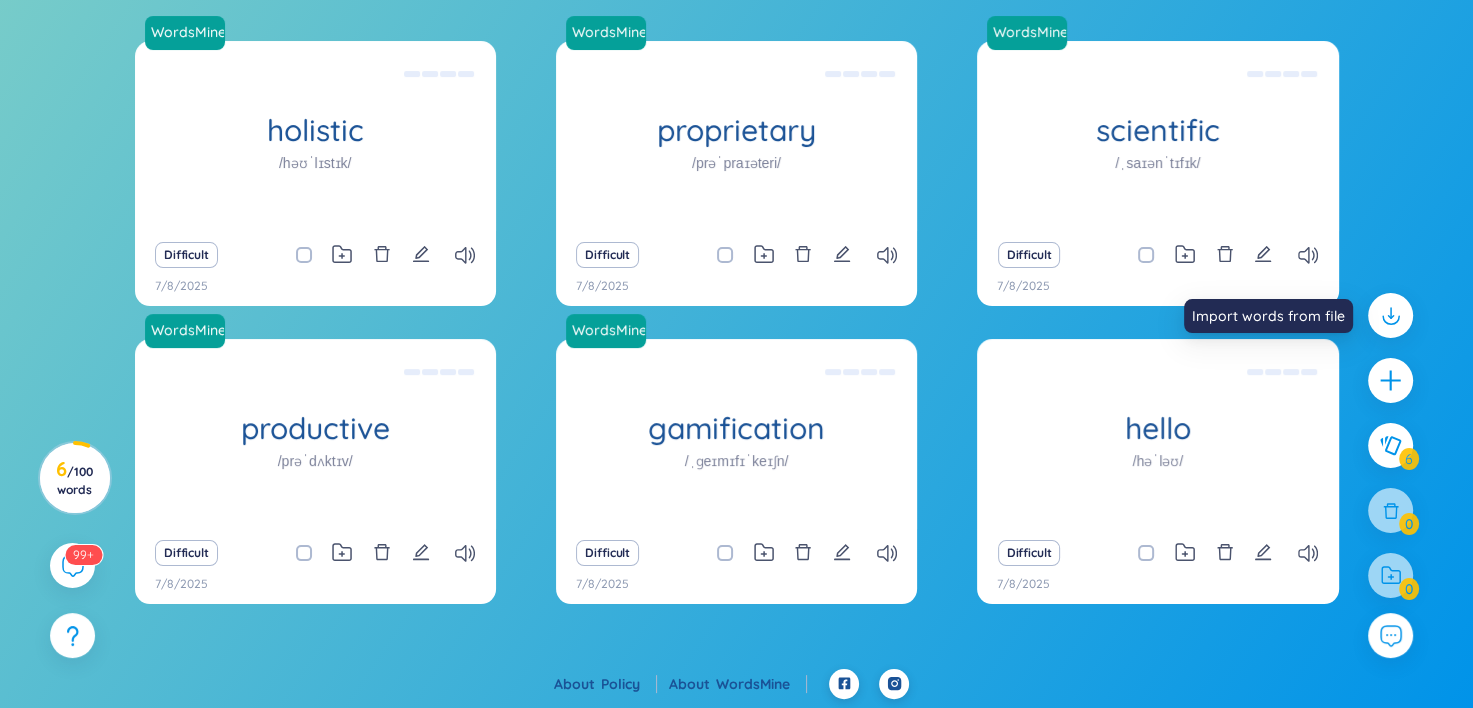 click on "WordsMine holistic /həʊˈlɪstɪk/ Toàn diện
Eg: The holistic approach to healthcare takes into account the physical, mental, and emotional well-being of an individual. Difficult 7/8/2025 WordsMine proprietary /prəˈpraɪəteri/ Độc quyền
Eg: The company developed a proprietary software solution that gives them a competitive advantage in the market. Difficult 7/8/2025 WordsMine scientific /ˌsaɪənˈtɪfɪk/ Có tính khoa học
Eg: The scientist conducted a series of scientific experiments to test the hypothesis and gather empirical evidence. Difficult 7/8/2025 WordsMine productive /prəˈdʌktɪv/ Đạt hiệu xuât, hiệu quả
Eg: She developed a productive routine that allowed her to complete her tasks efficiently and meet all her deadlines. Difficult 7/8/2025 WordsMine gamification /ˌɡeɪmɪfɪˈkeɪʃn/ Trò chơi hóa
Eg: The fitness app uses gamification to motivate users to exercise by awarding points and unlocking achievements for their progress. Difficult 7/8/2025 hello Difficult" at bounding box center [736, 355] 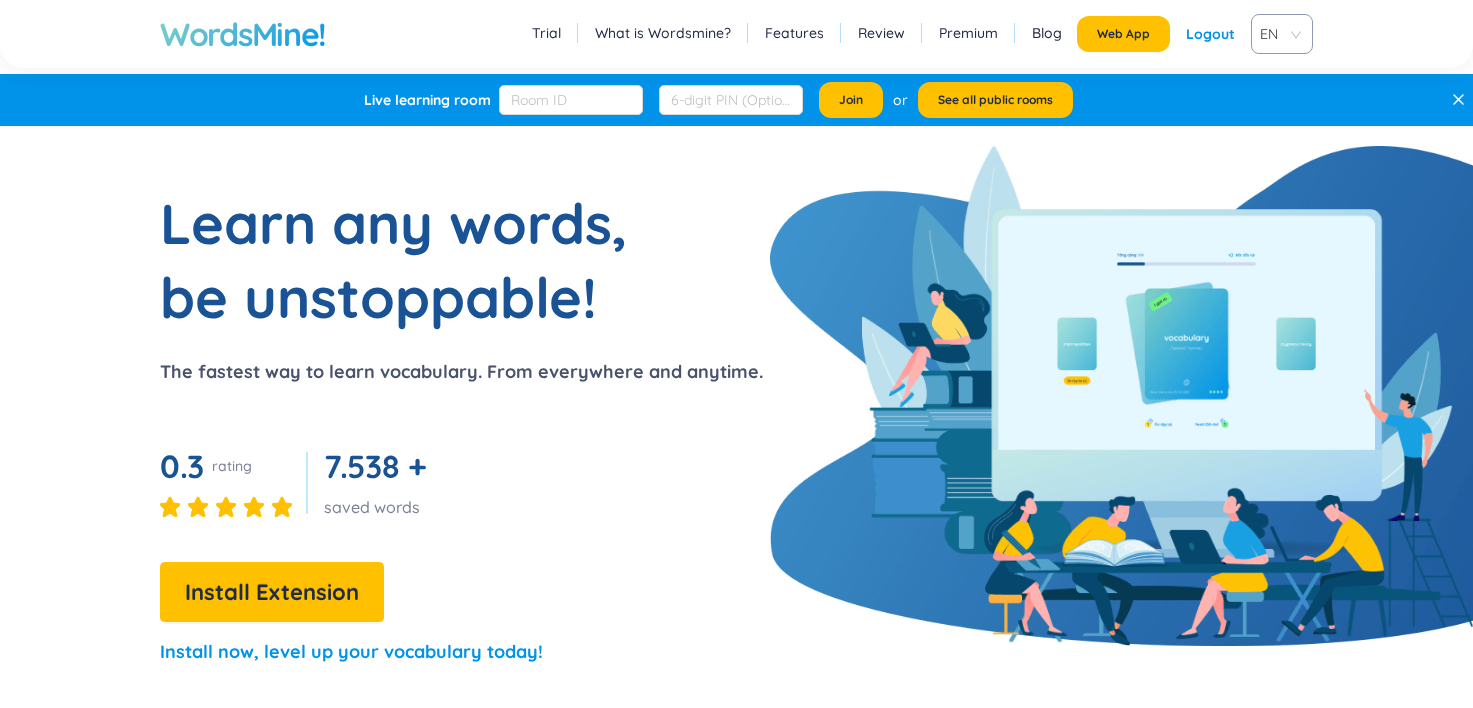 scroll, scrollTop: 0, scrollLeft: 0, axis: both 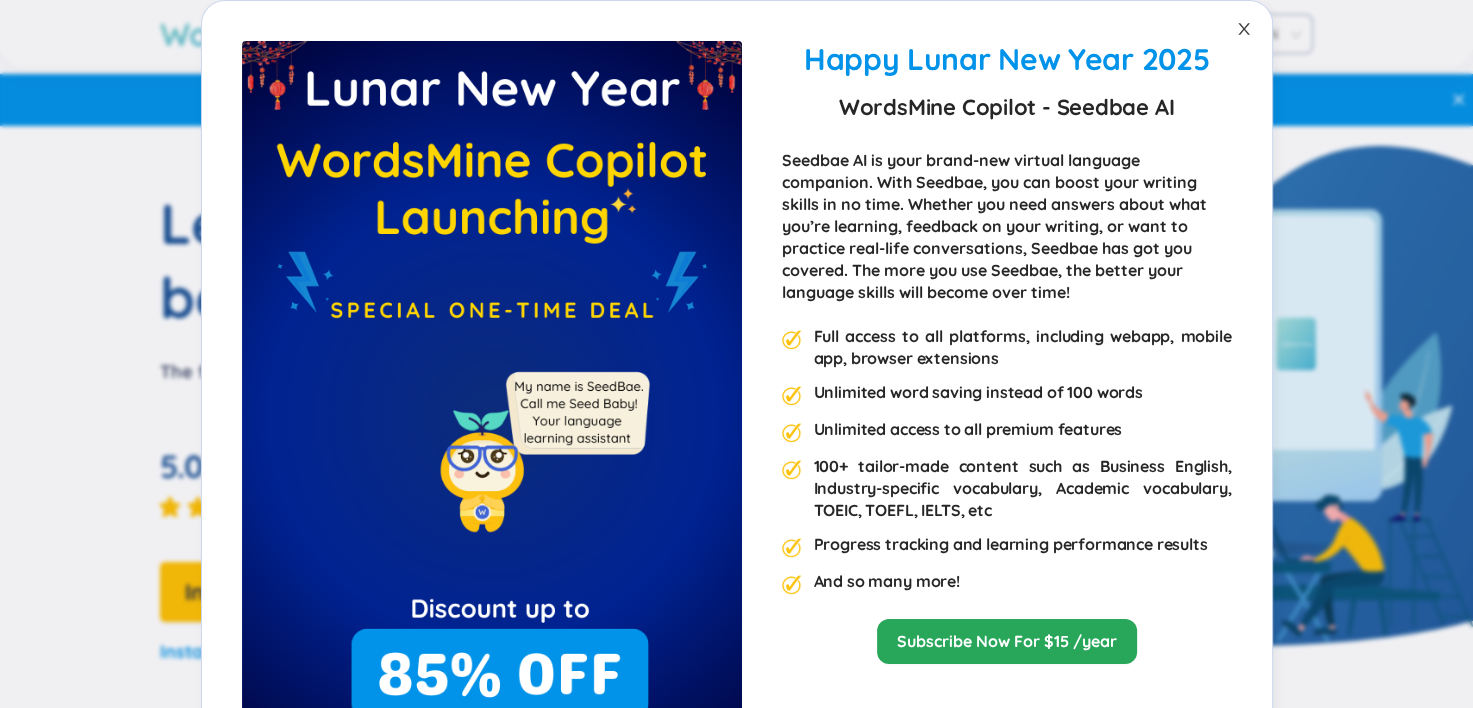 click 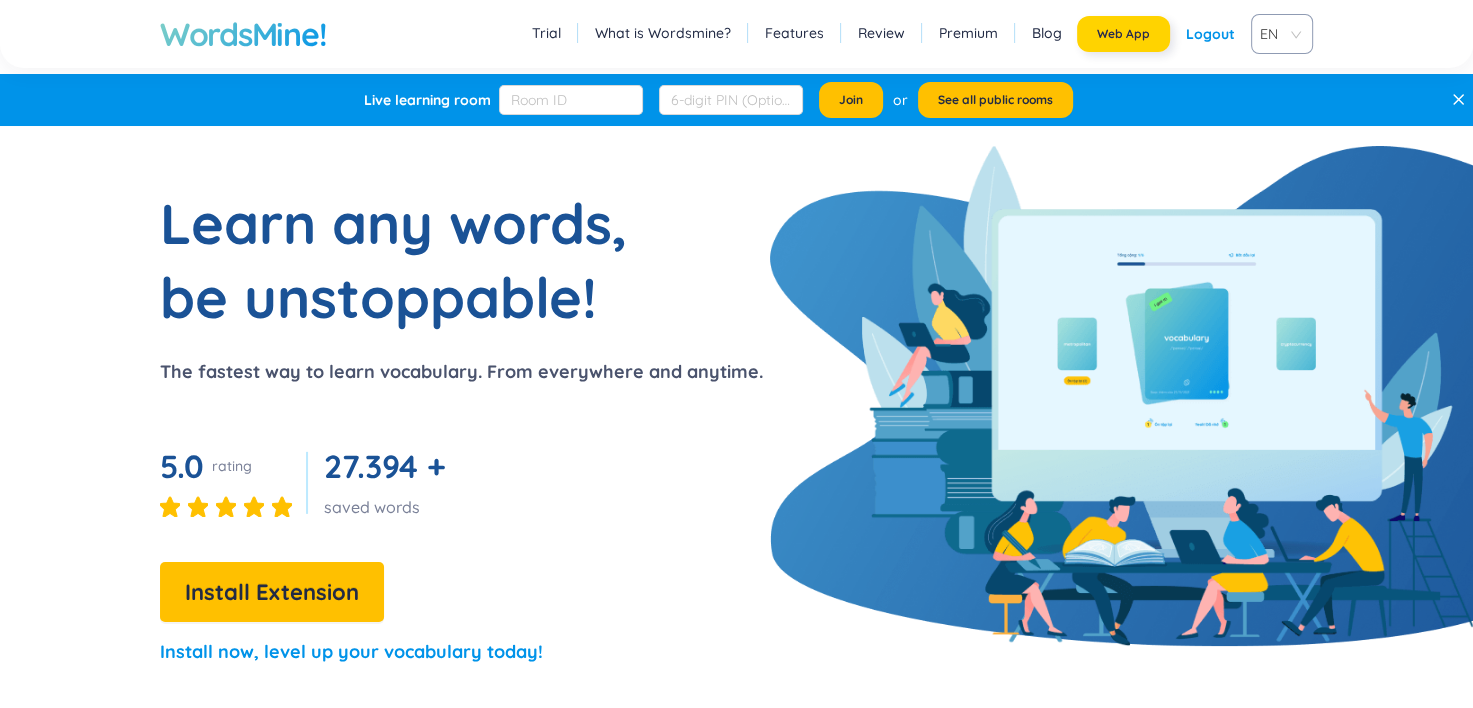 click on "Web App" at bounding box center [1123, 34] 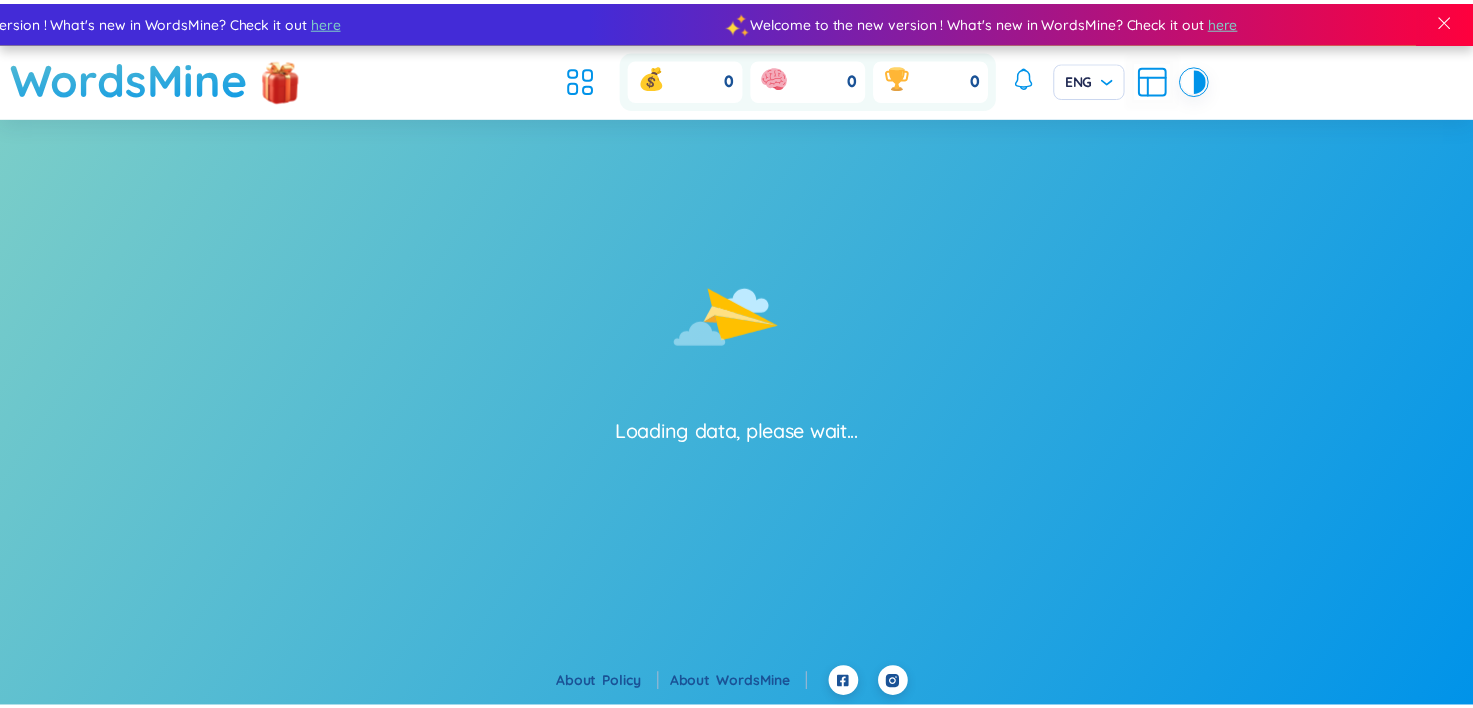 scroll, scrollTop: 0, scrollLeft: 0, axis: both 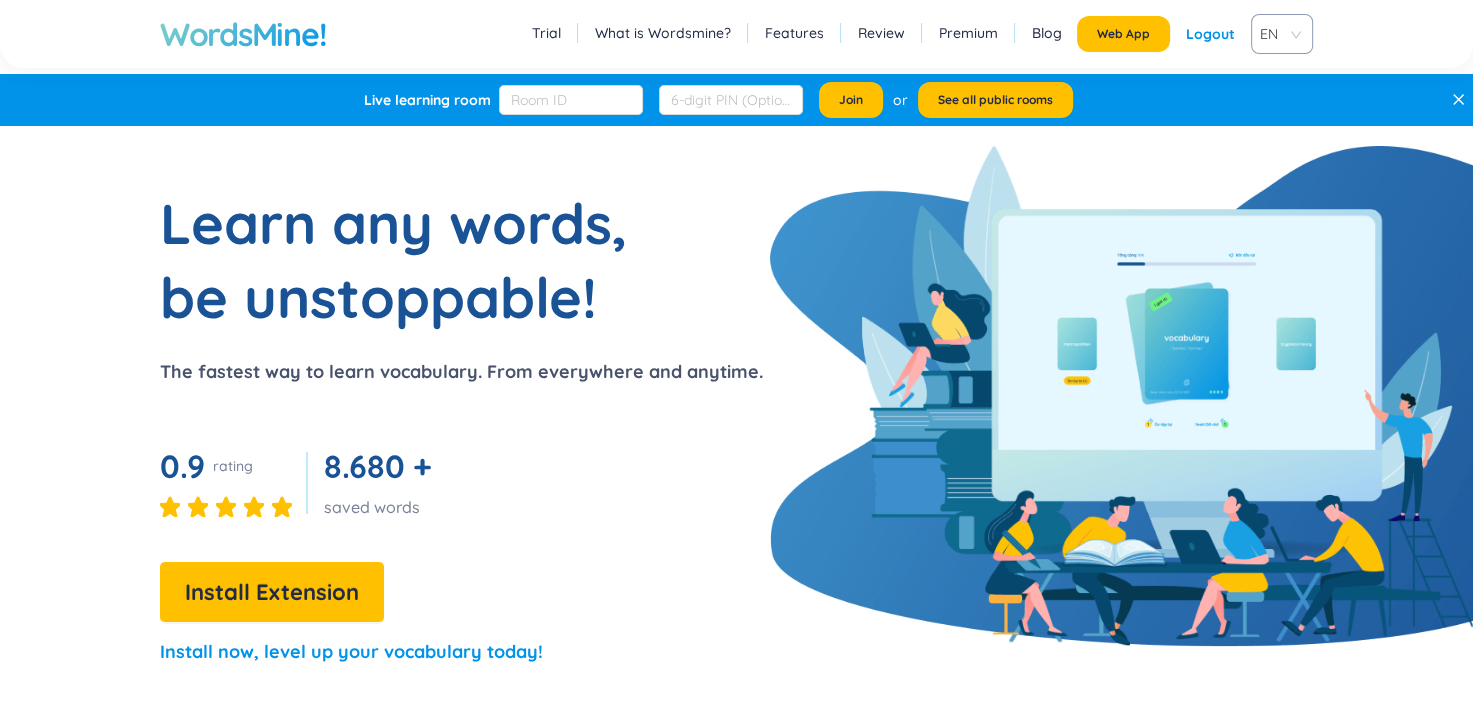 click on "Learn any words, be unstoppable! The fastest way to learn vocabulary. From everywhere and anytime. 0.9 rating 8.680 + saved words Install Extension Install now, level up your vocabulary today! Understand quickly Double-click on any words to lookup definitions in 100+ languages. Always by your side Chrome Extension allows you to add words manually from any websites. Personalized dictionary Choose & add custom definitions from most trusted sources. Easy to memorize Science-backed learning tools to boost your vocabulary, and memory retention in a short time. How it works? Try extension now! Extension Web app Learn any words, be unstoppable! The fastest way to learn vocabulary. From everywhere and anytime. 1 Double click 2 Learn & Save 3 Learn again WordsMine! Make every word you want yours!! Install Extension How WordsMine gets you acquire vocabulary fast 1 Extension Popup 2 Web App 3 Personalized Dictionary [NAME], Ielts 8.0 [NAME], MBA Candidate at Harvard Business School 1 2 3 Install Extension" at bounding box center (736, 2932) 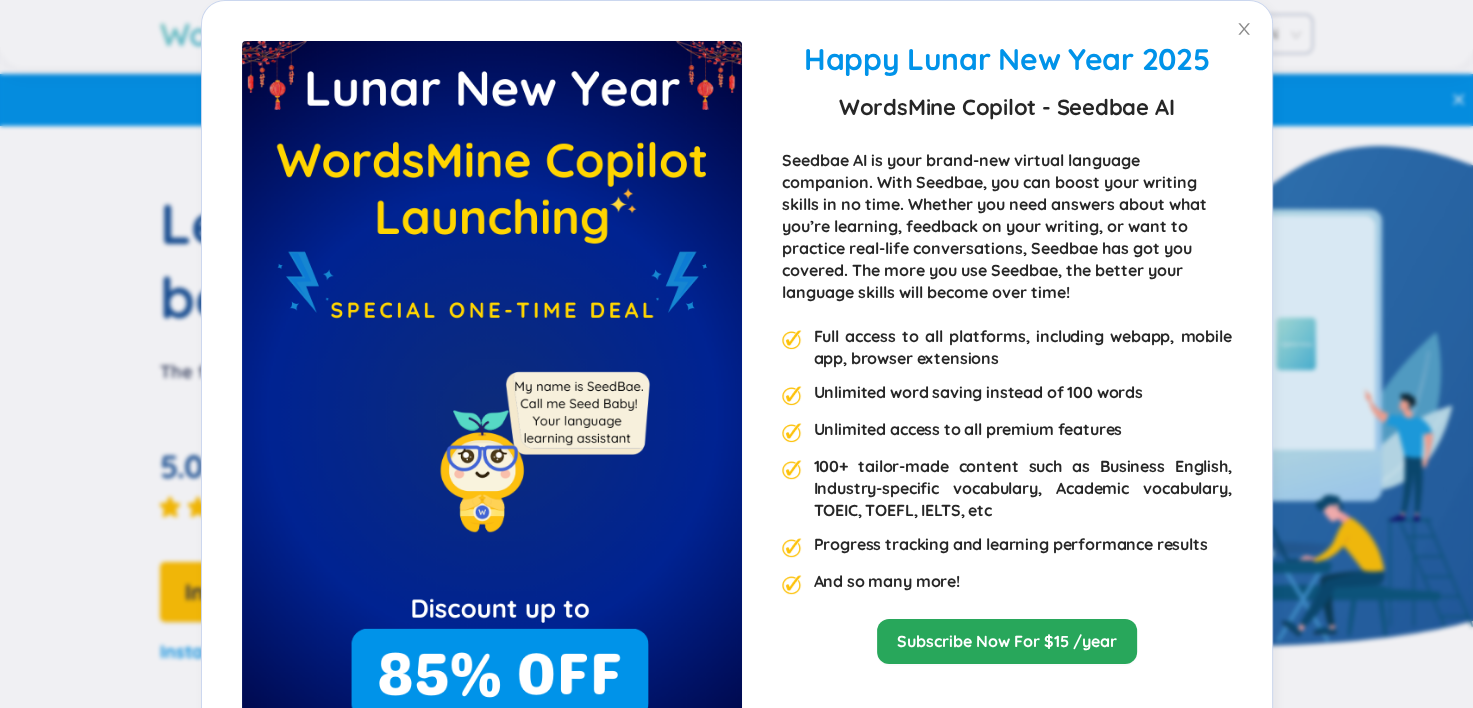 drag, startPoint x: 652, startPoint y: 22, endPoint x: 696, endPoint y: 31, distance: 44.911022 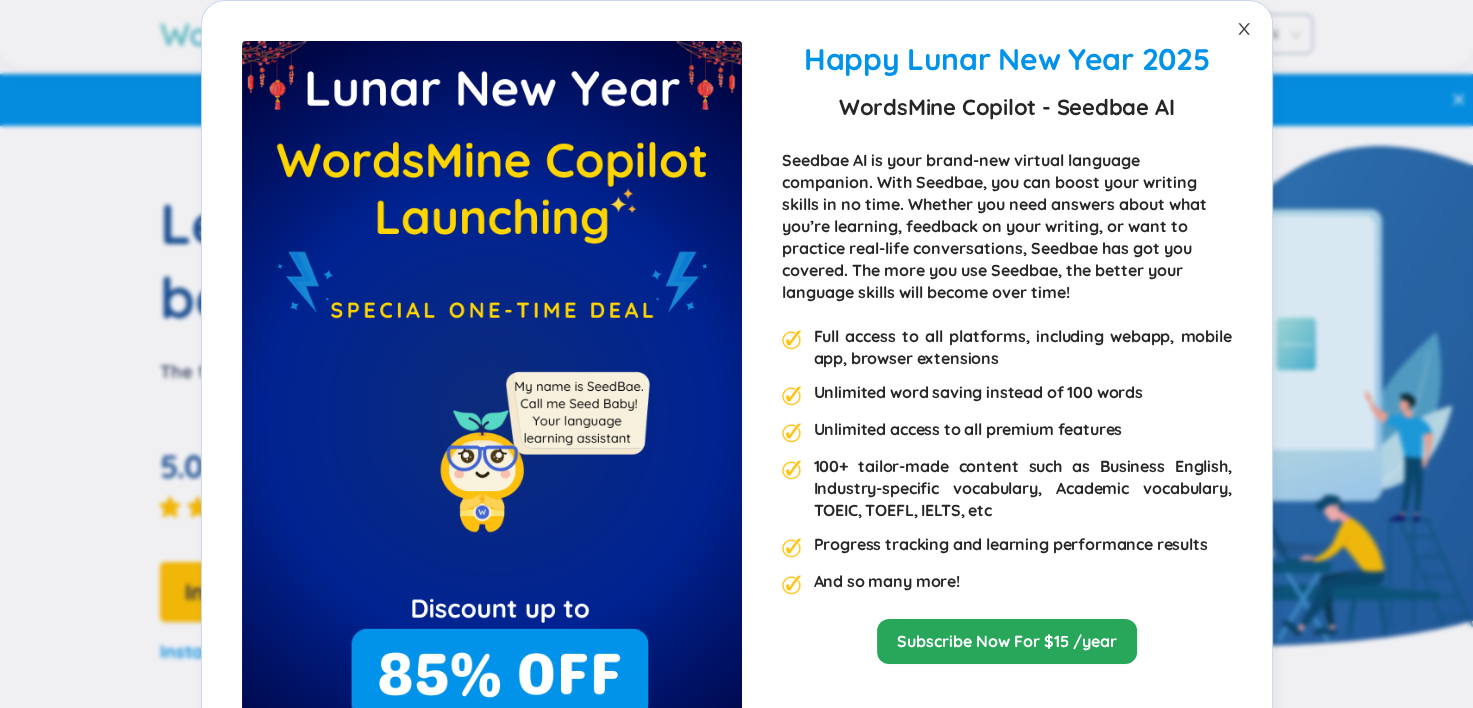 click 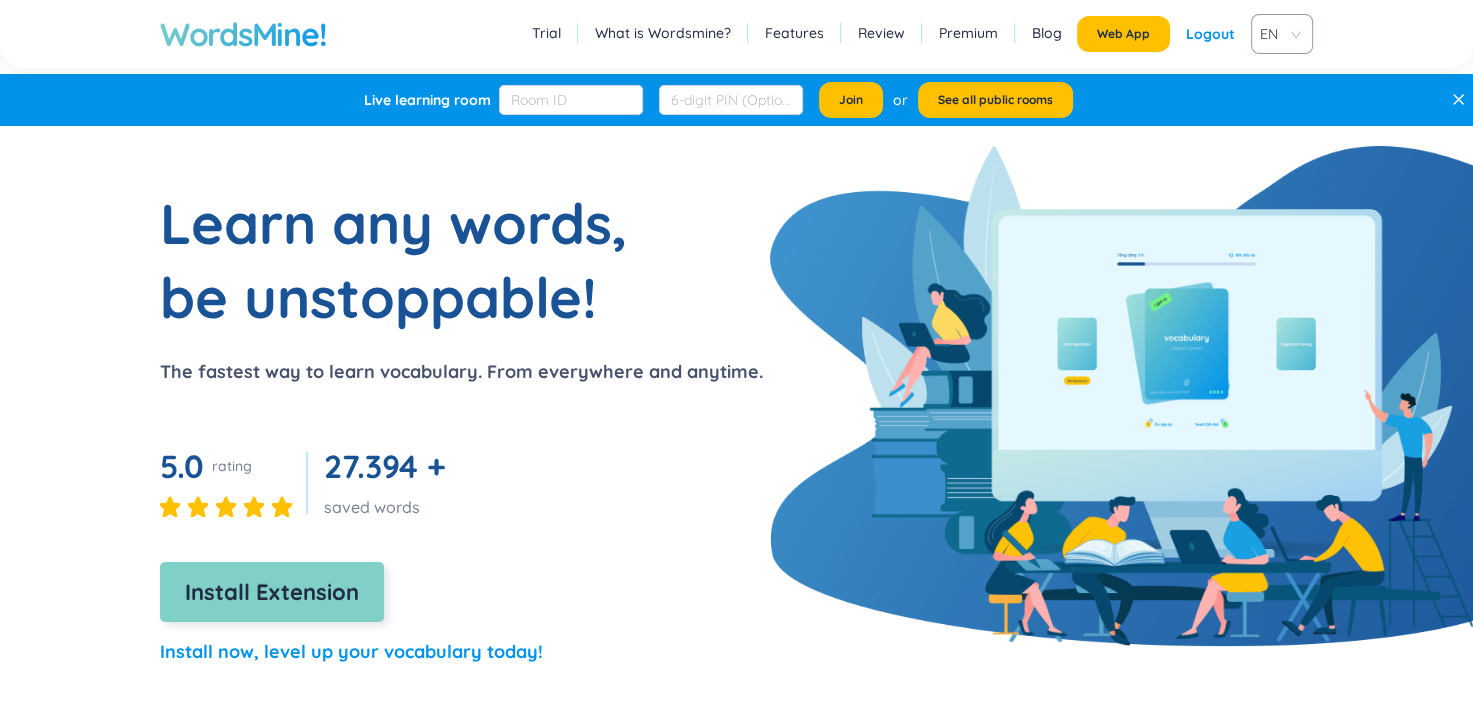 click on "Install Extension" at bounding box center [272, 592] 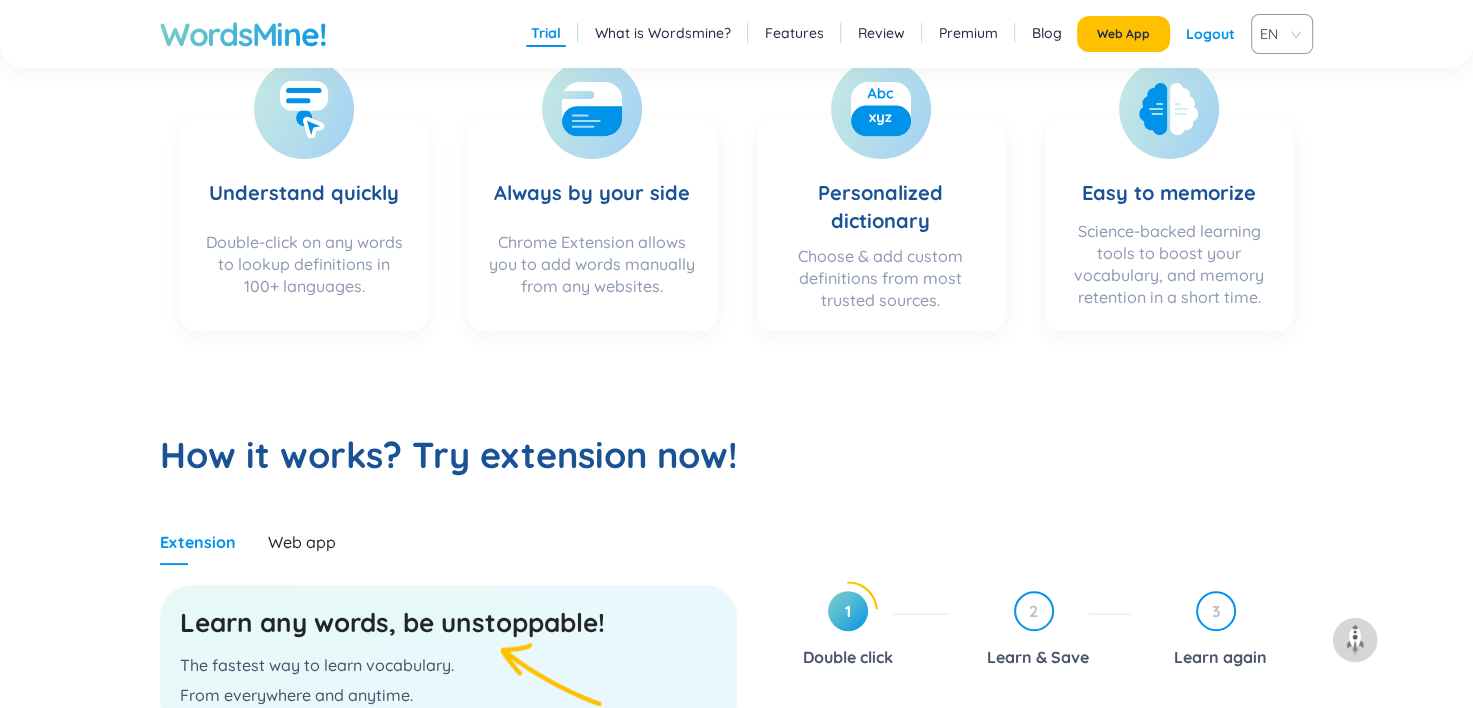 scroll, scrollTop: 700, scrollLeft: 0, axis: vertical 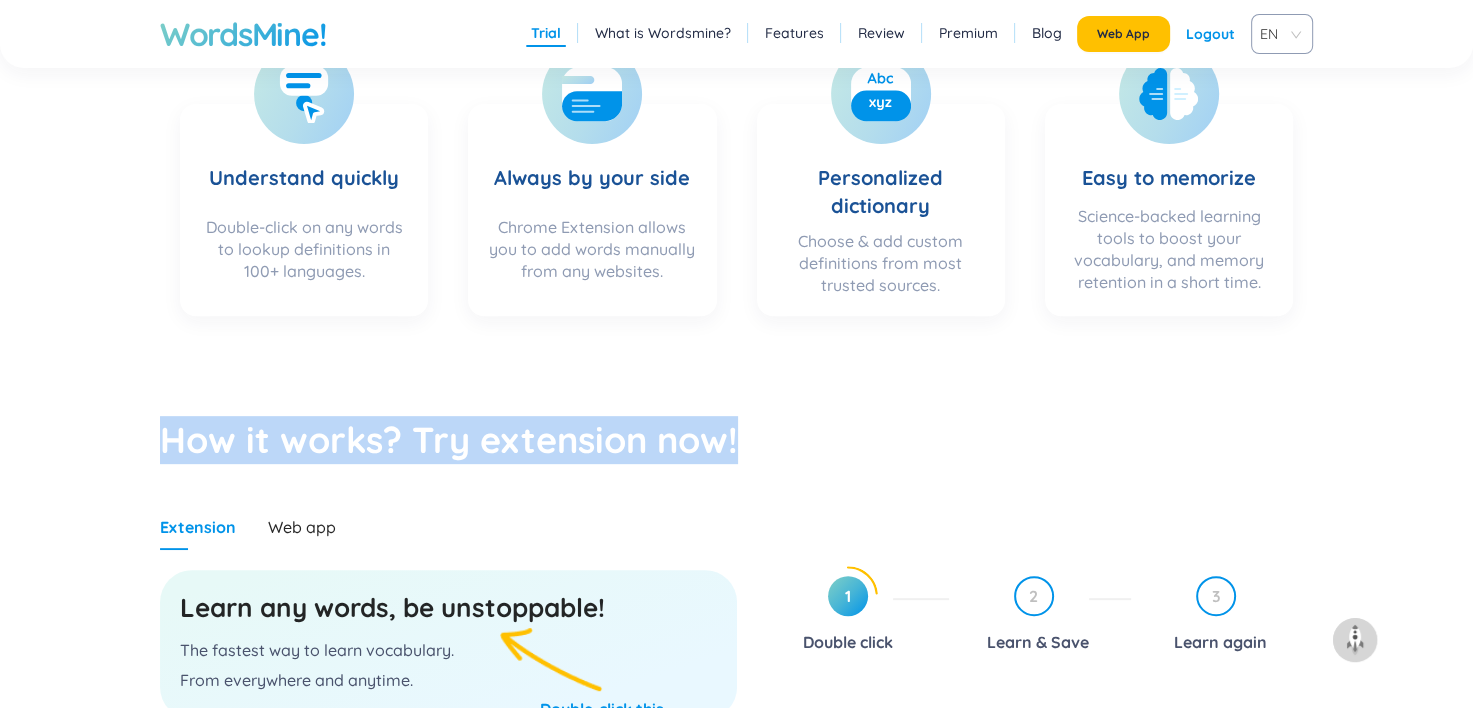 drag, startPoint x: 745, startPoint y: 452, endPoint x: 156, endPoint y: 415, distance: 590.161 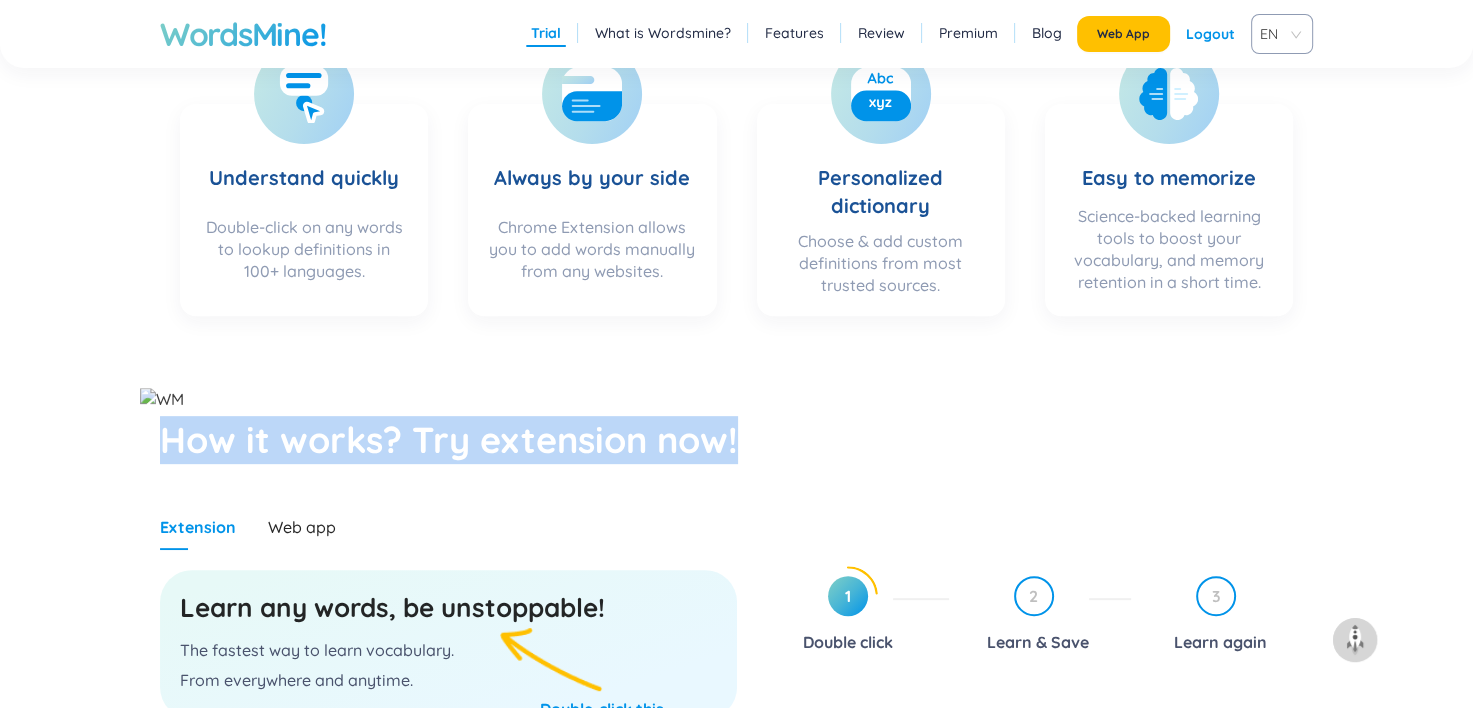 click on "How it works? Try extension now!" at bounding box center (736, 440) 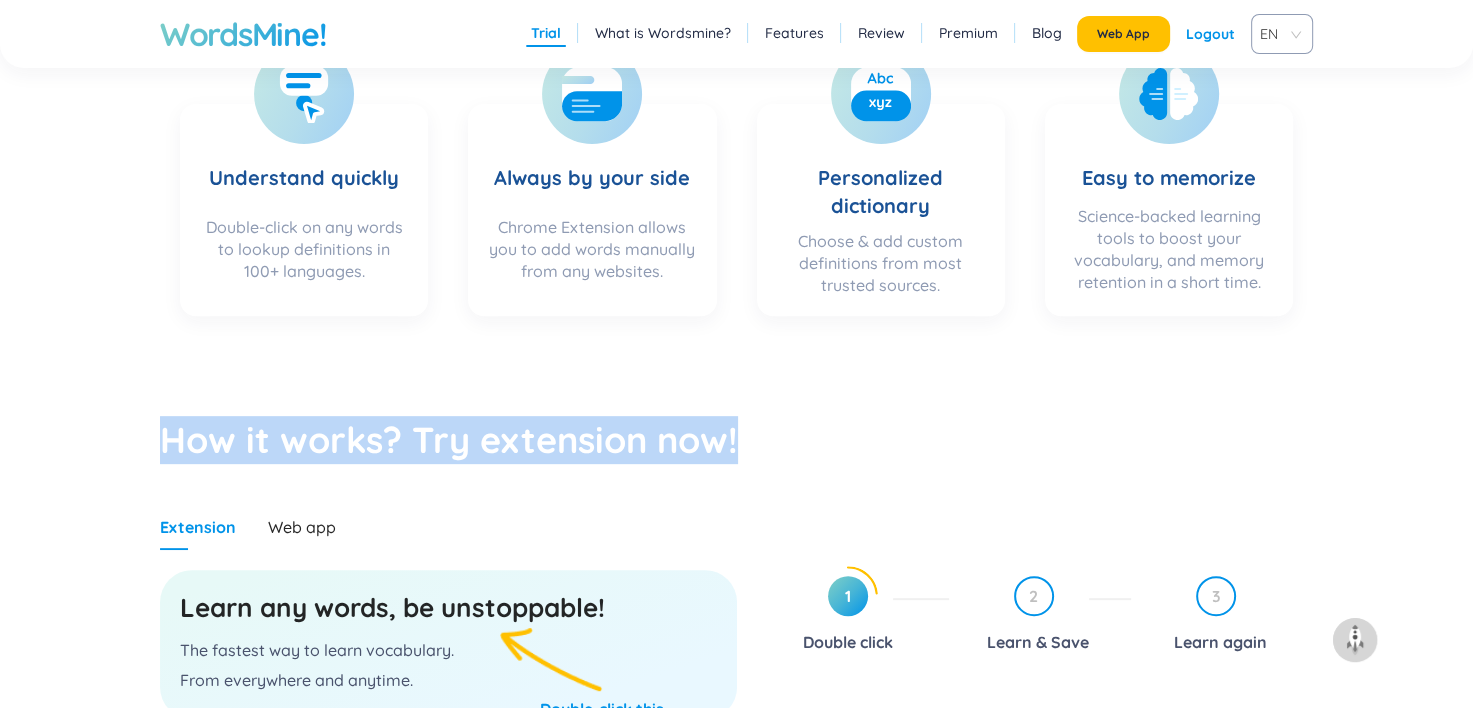 click on "How it works? Try extension now!" at bounding box center (736, 440) 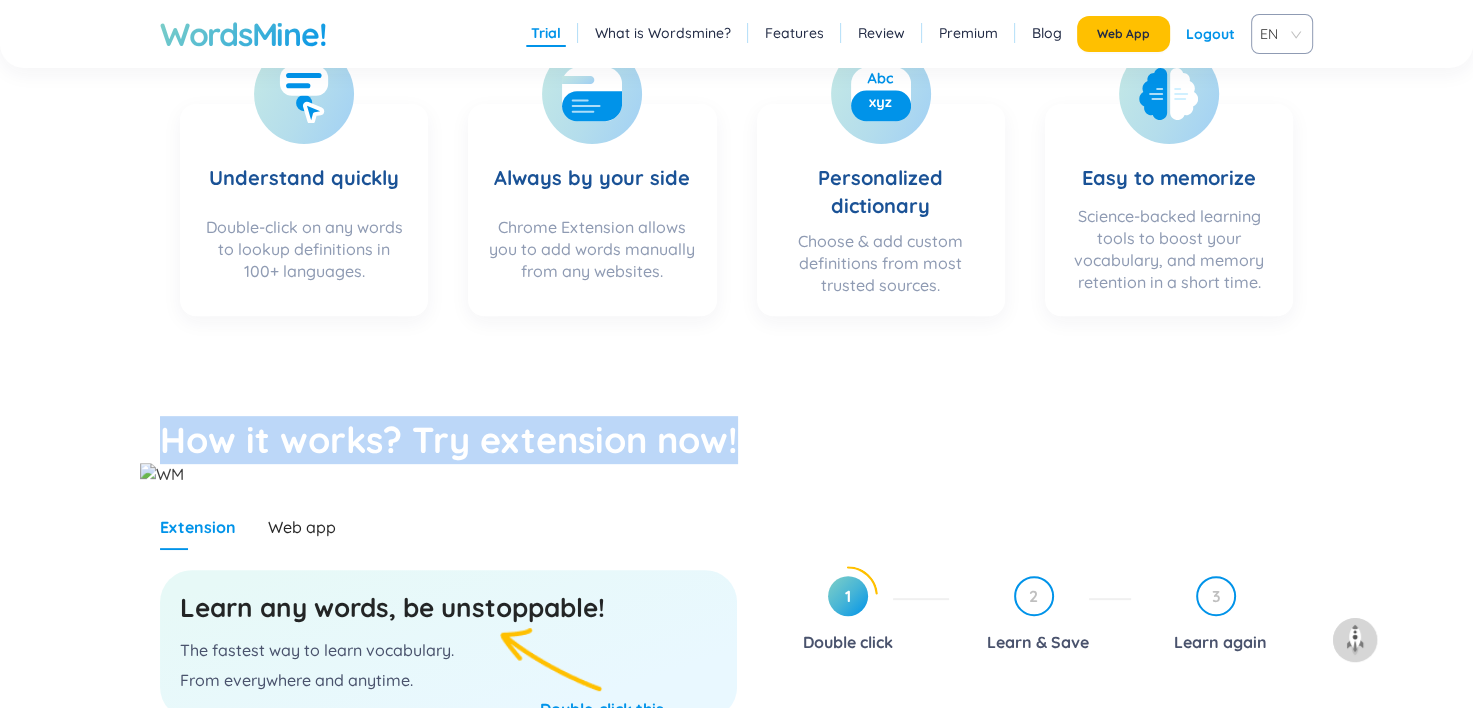 drag, startPoint x: 163, startPoint y: 445, endPoint x: 625, endPoint y: 456, distance: 462.13092 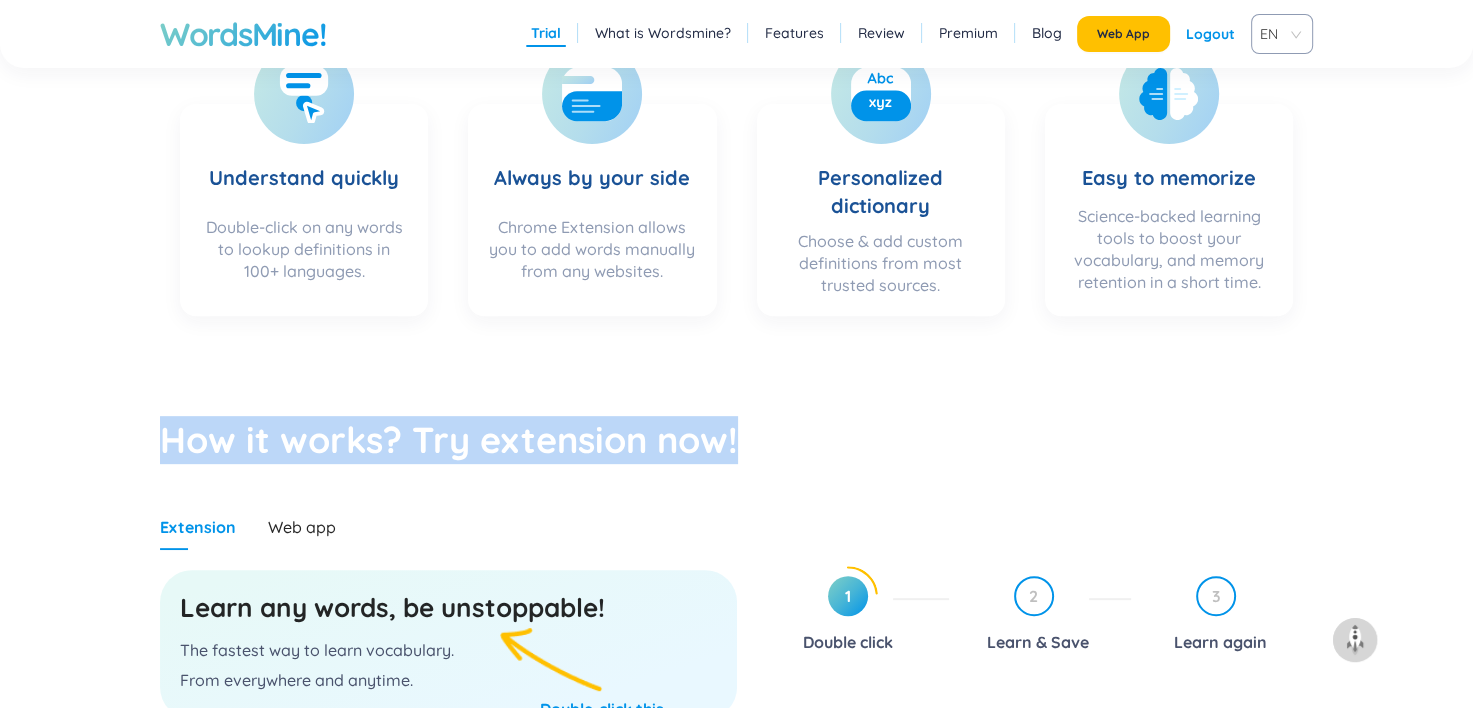 click on "How it works? Try extension now!" at bounding box center (736, 440) 